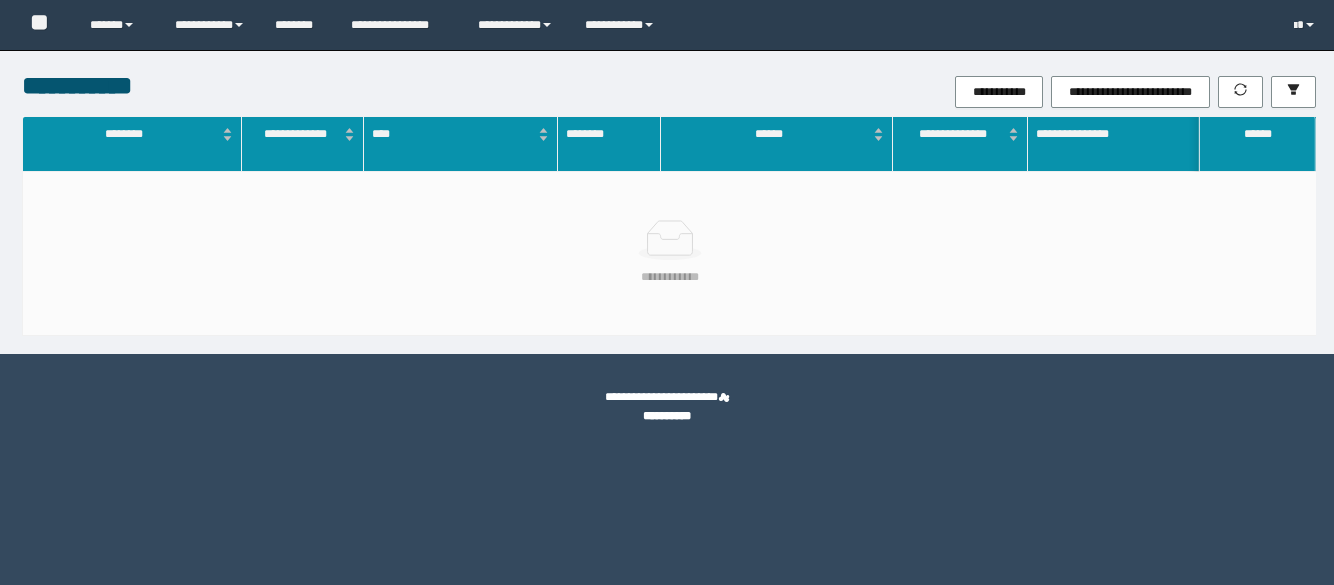 scroll, scrollTop: 0, scrollLeft: 0, axis: both 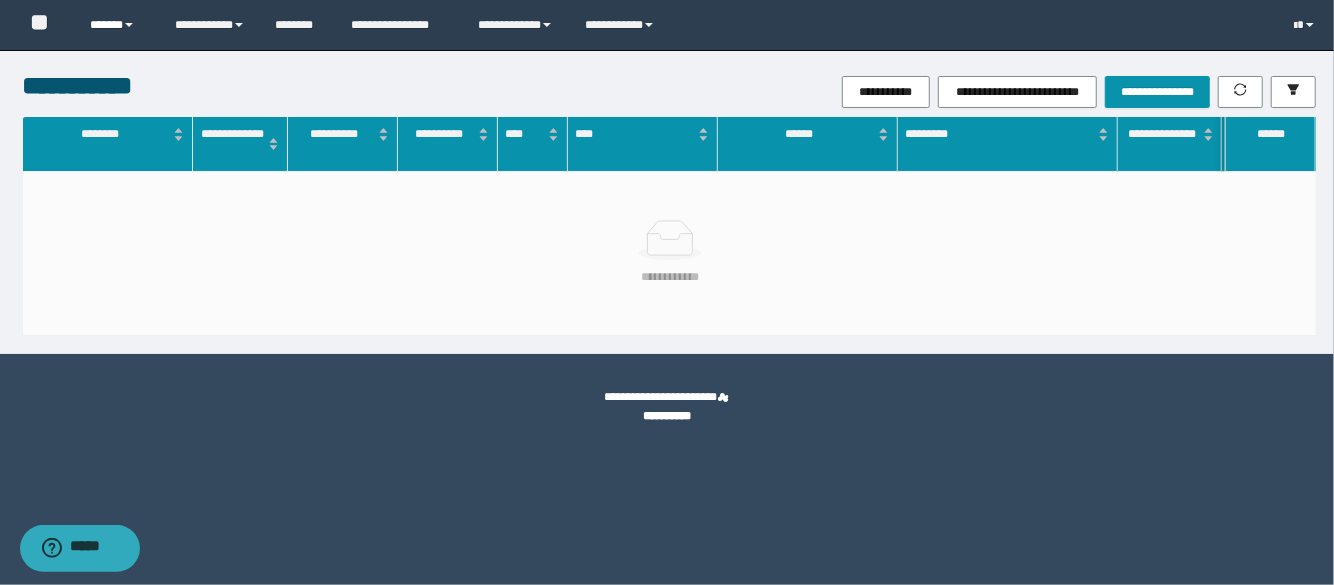 click on "******" at bounding box center [117, 25] 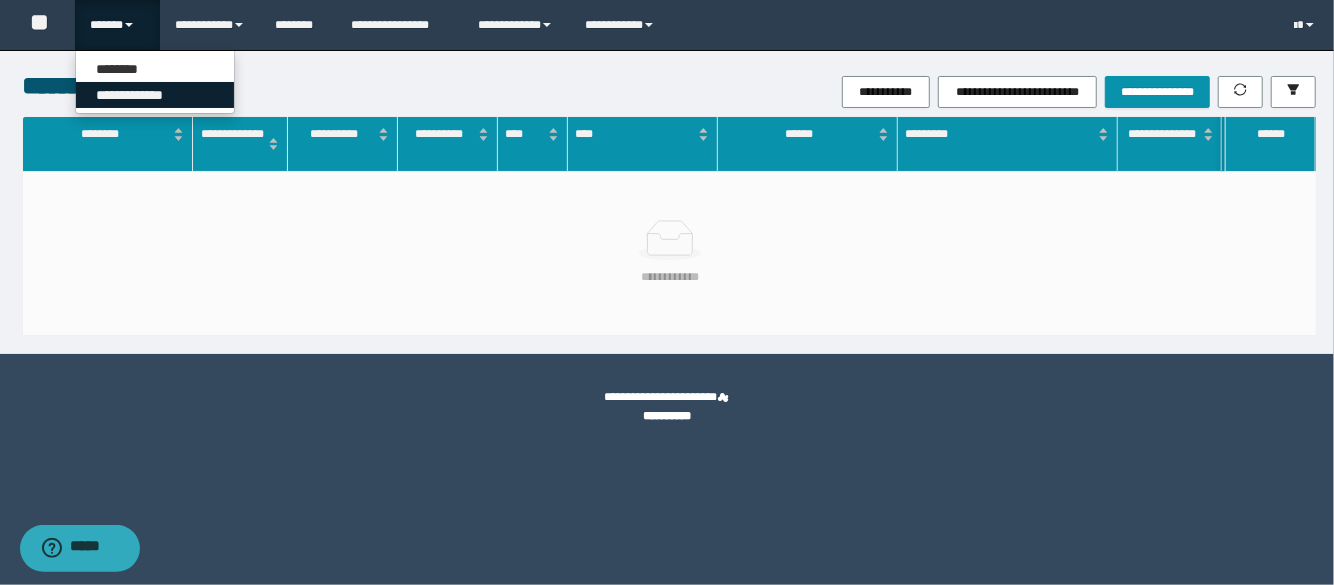 click on "**********" at bounding box center [155, 95] 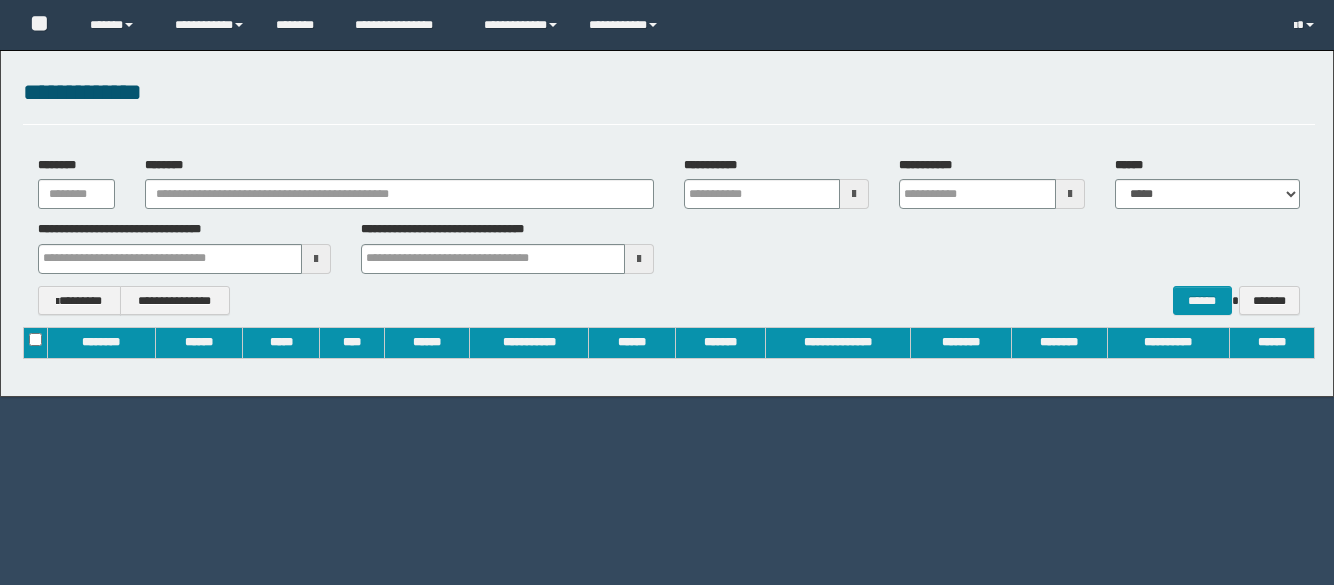 scroll, scrollTop: 0, scrollLeft: 0, axis: both 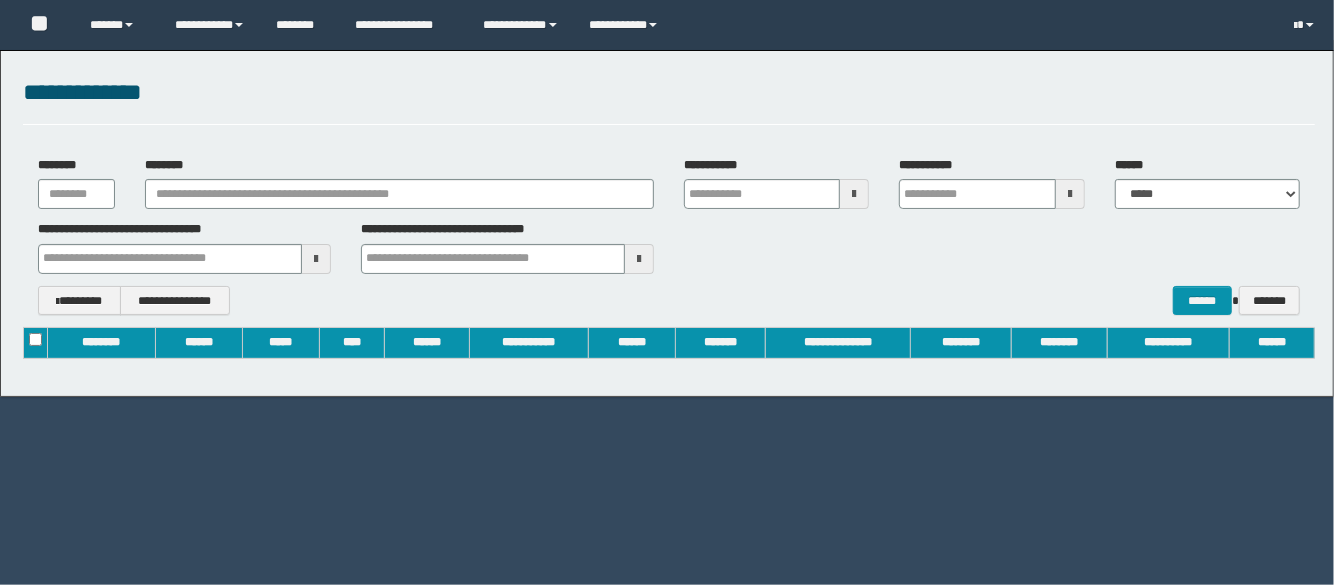 type on "**********" 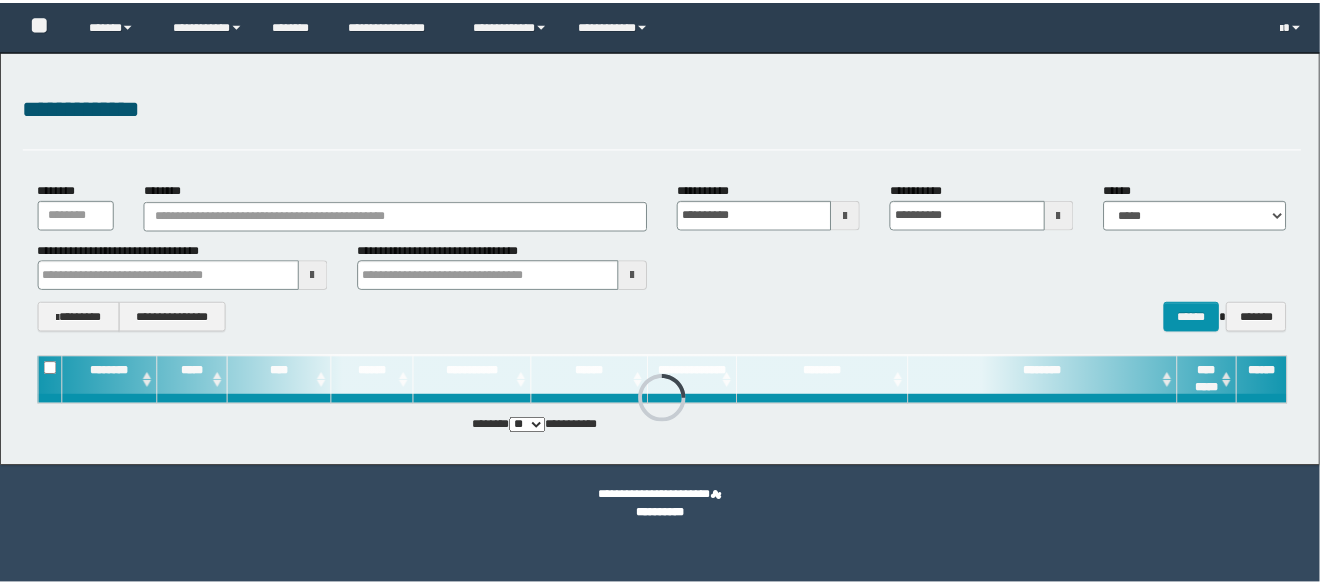 scroll, scrollTop: 0, scrollLeft: 0, axis: both 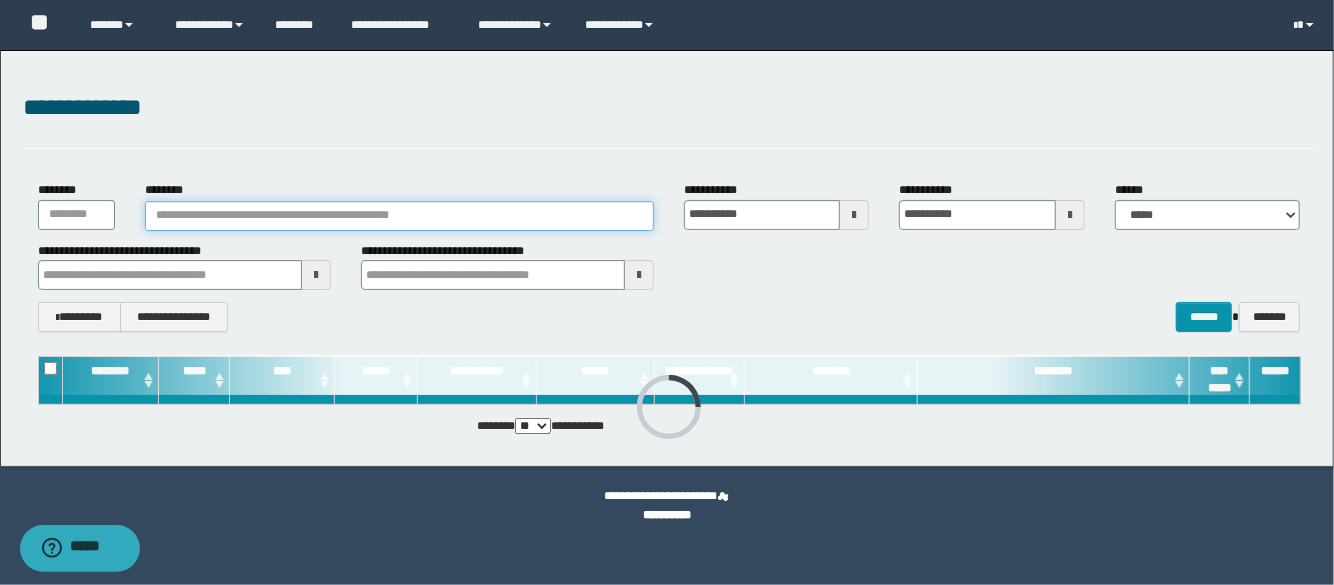 paste on "********" 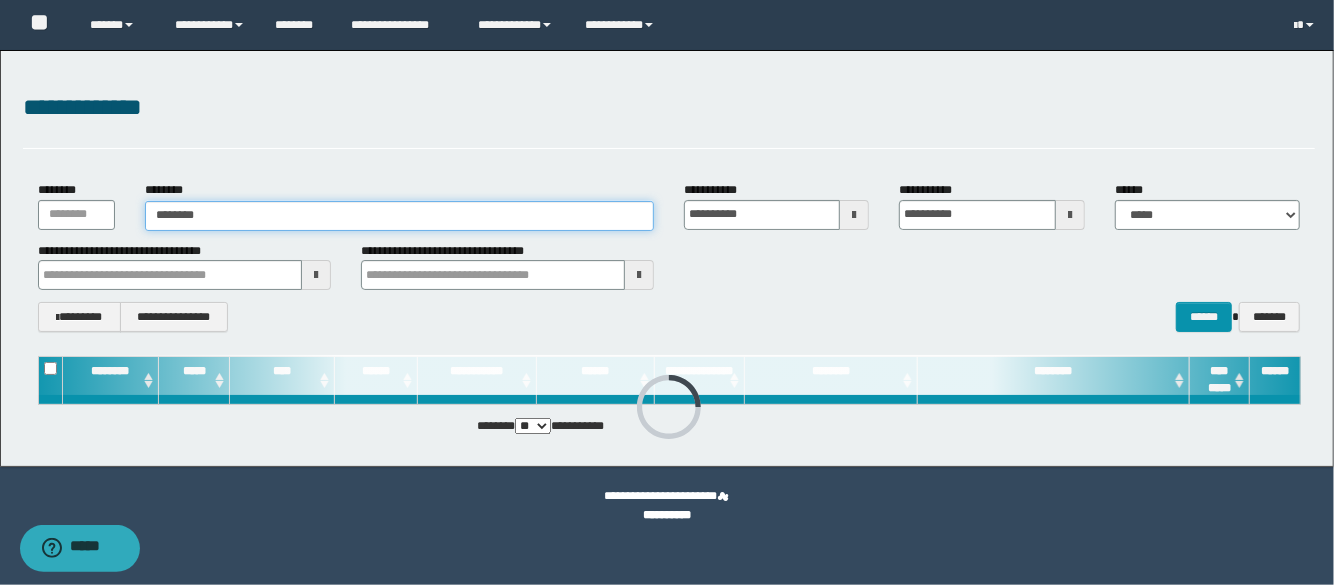 type 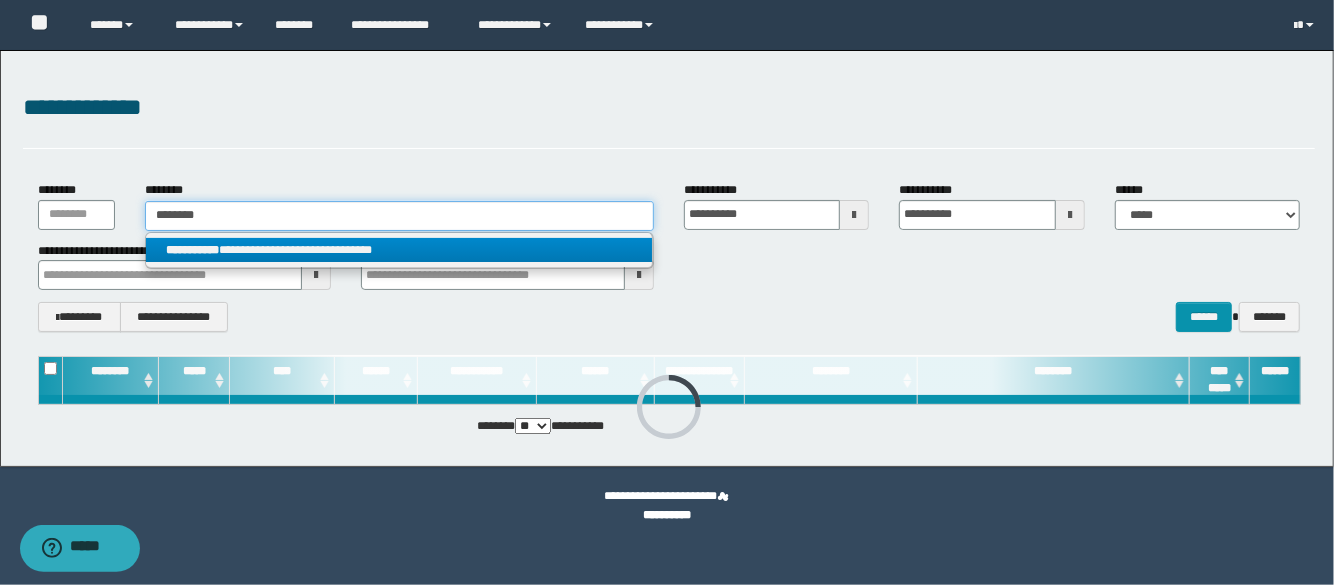 type on "********" 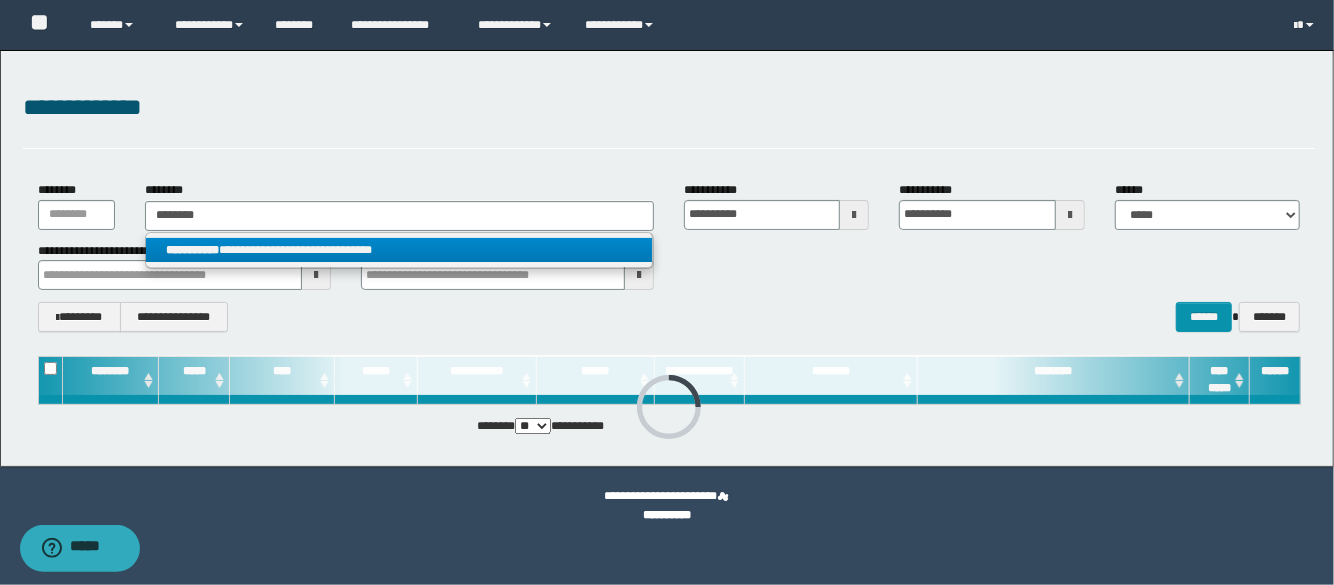 drag, startPoint x: 264, startPoint y: 255, endPoint x: 278, endPoint y: 258, distance: 14.3178215 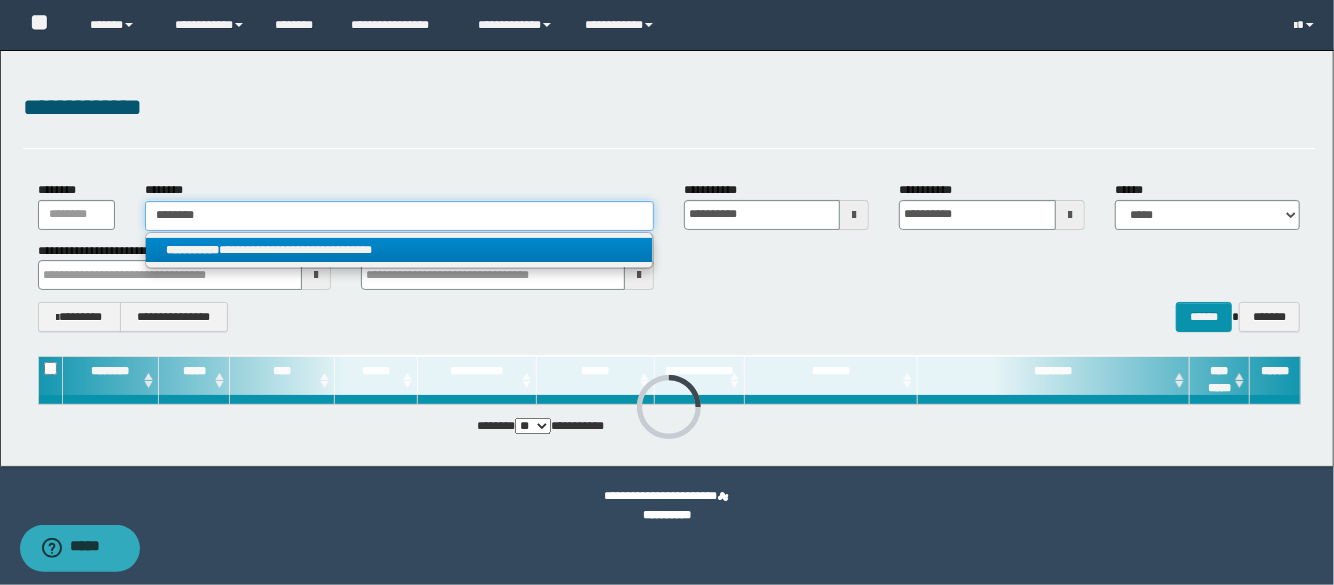 type 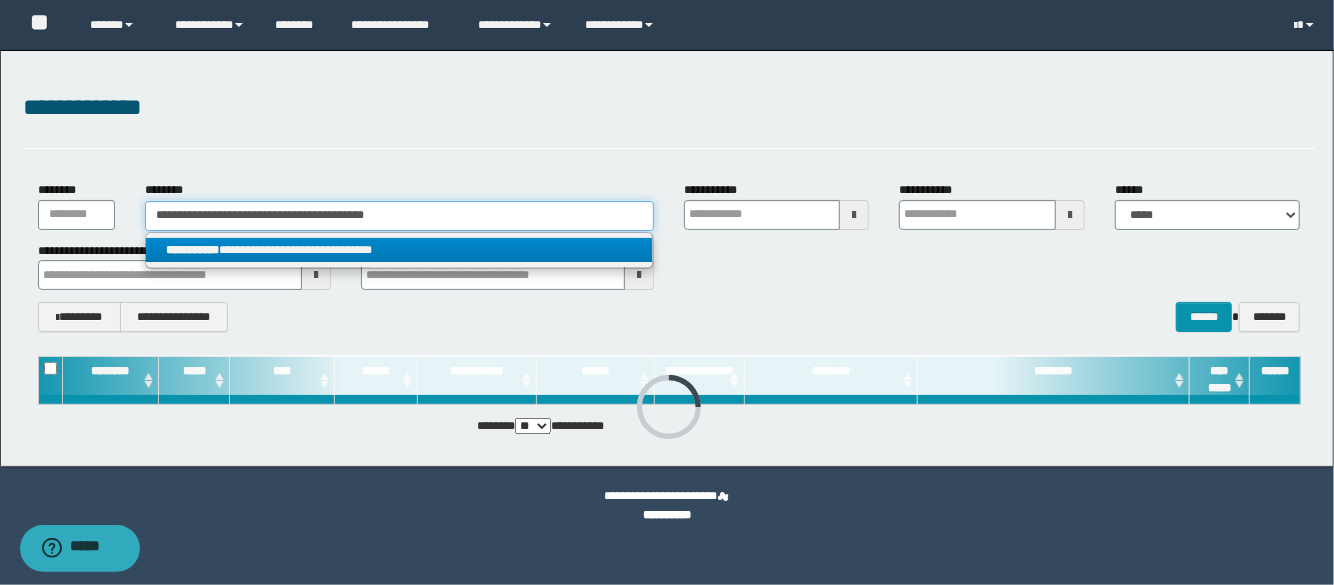 type 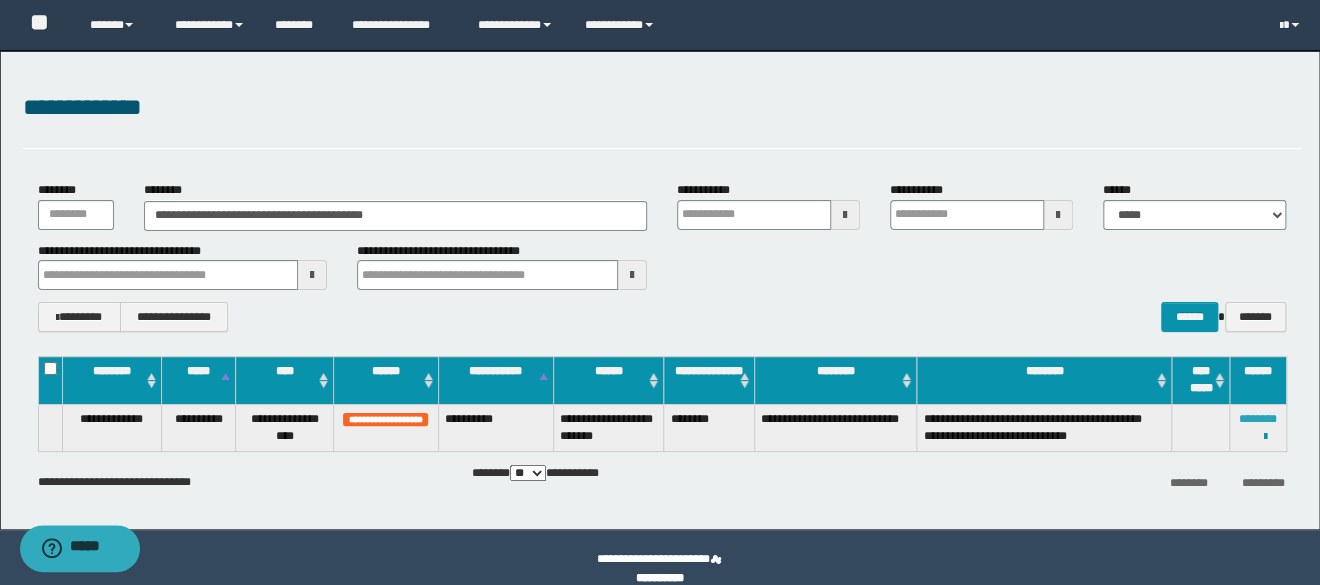 click on "********" at bounding box center (1258, 419) 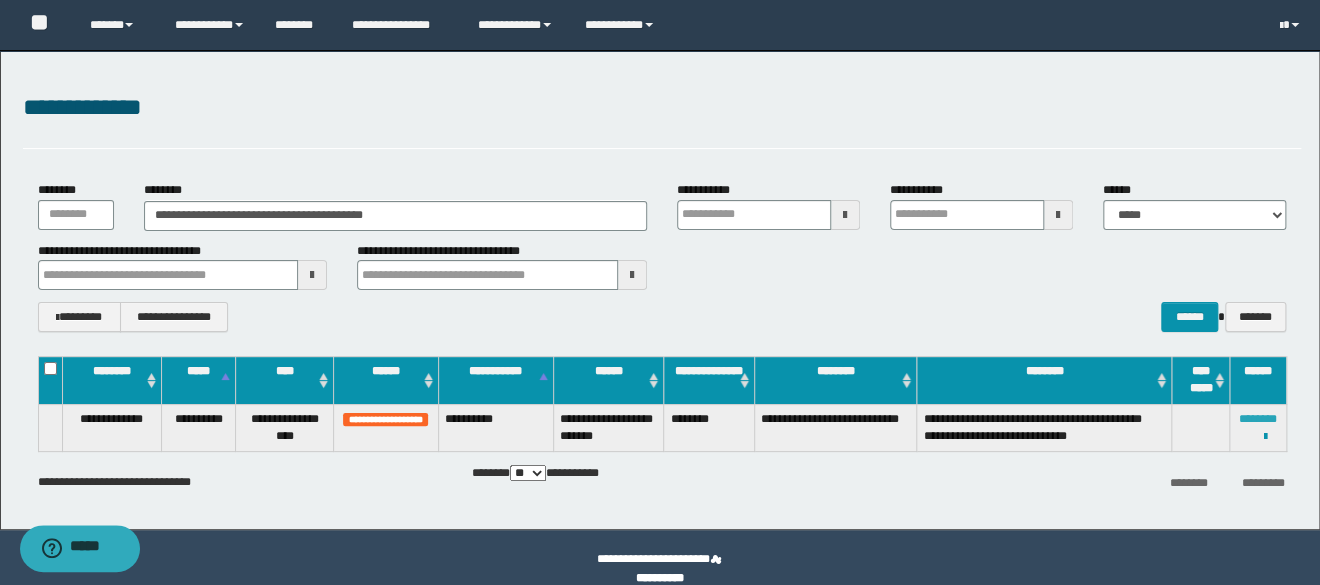 type 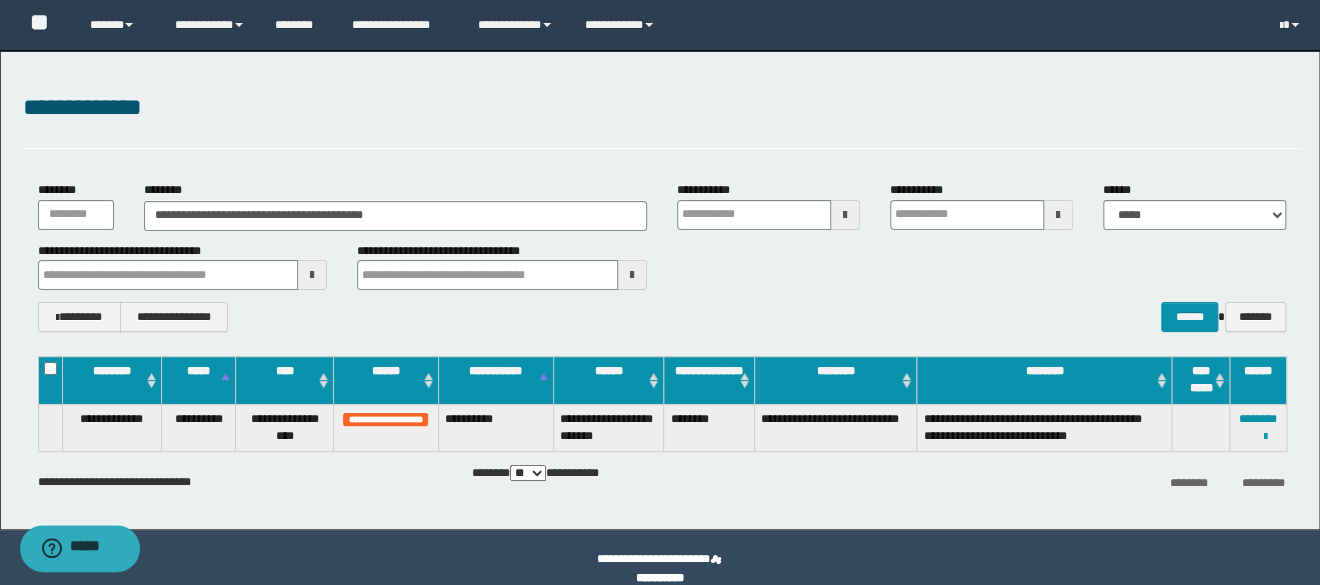 type 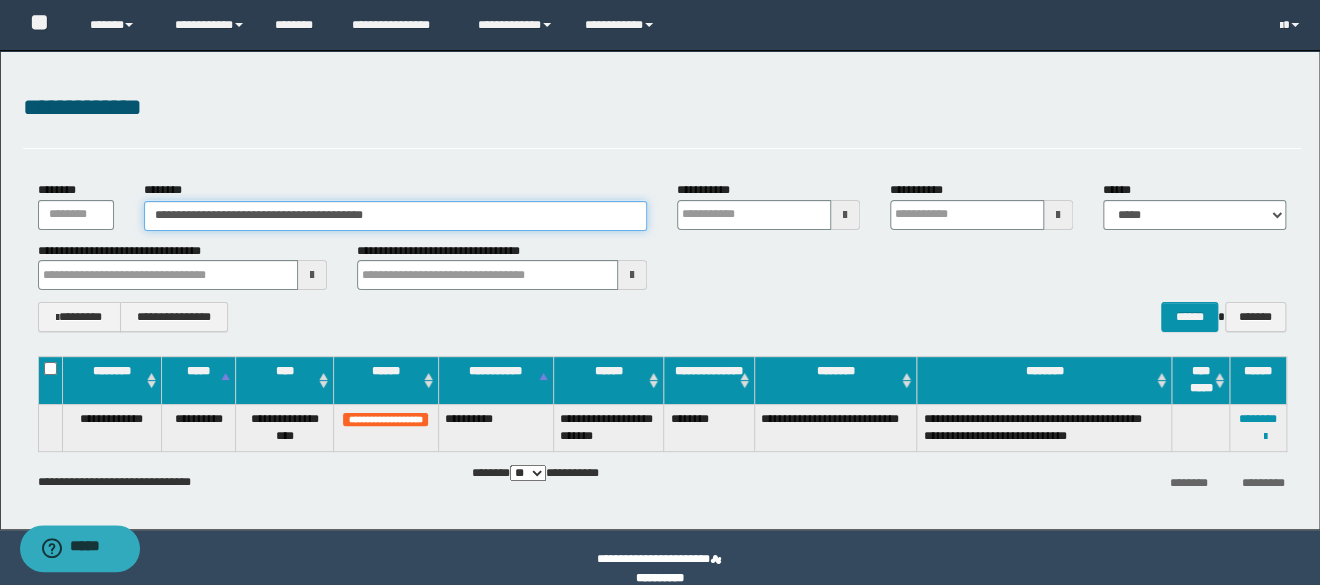 drag, startPoint x: 5, startPoint y: 148, endPoint x: -75, endPoint y: 129, distance: 82.2253 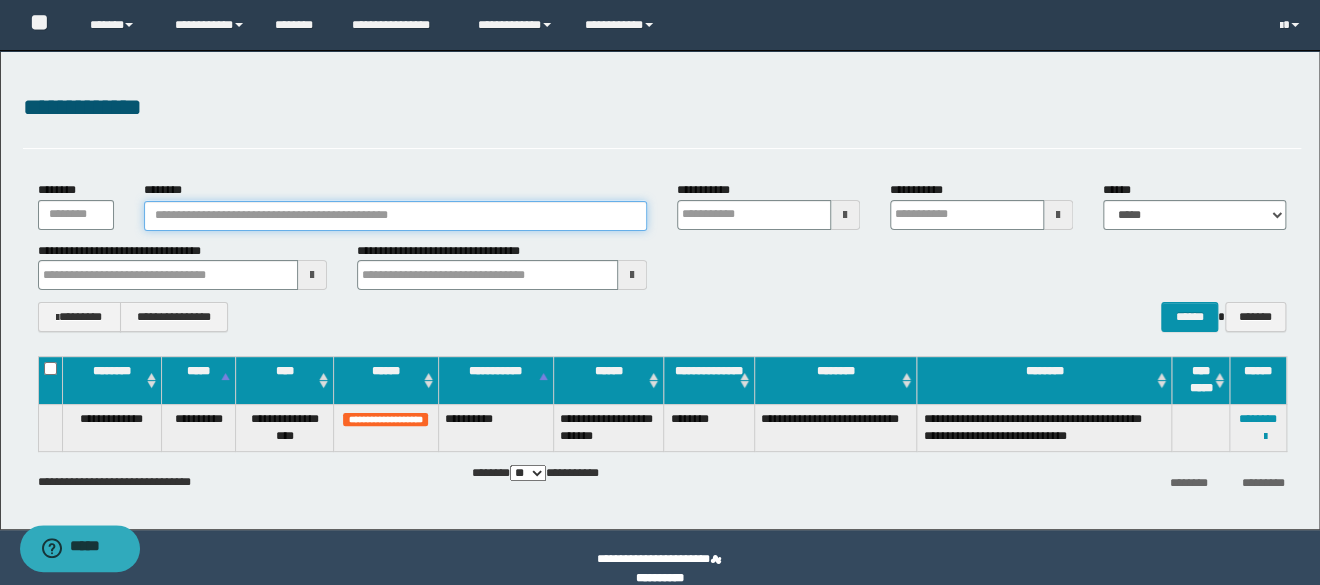 paste on "**********" 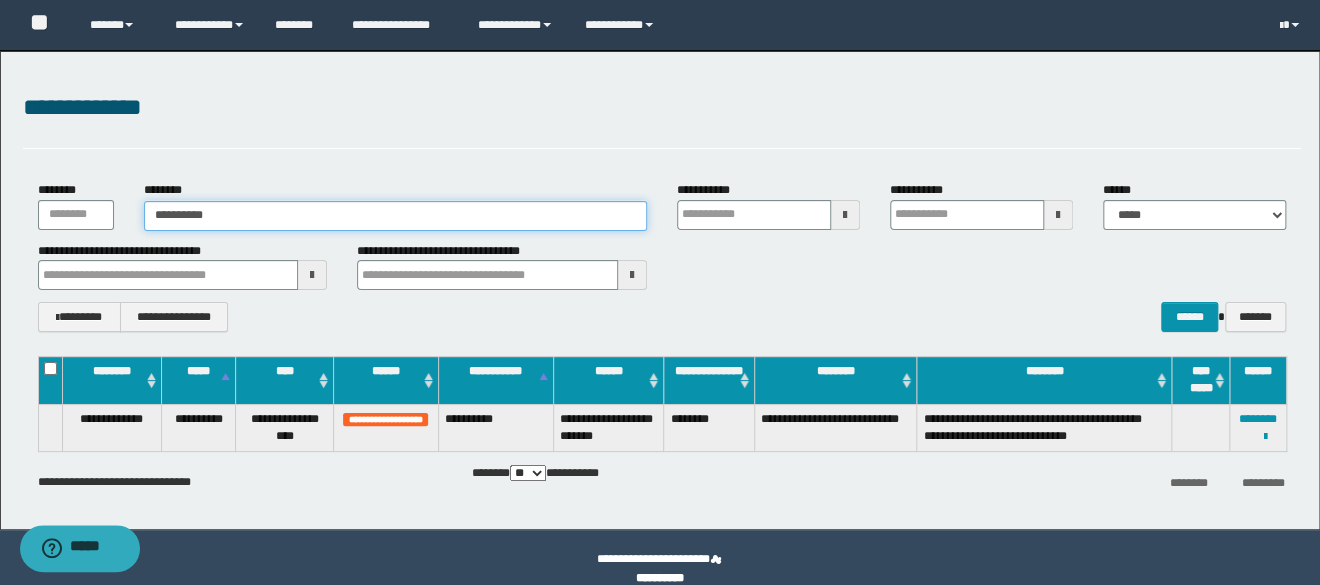 type on "**********" 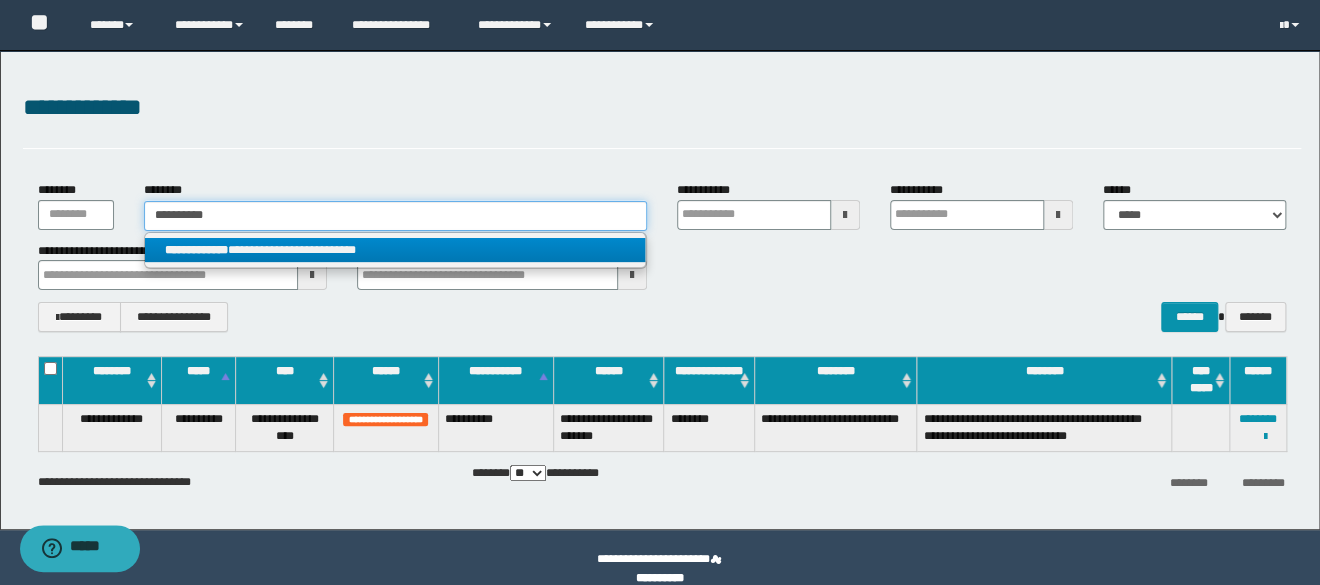 type on "**********" 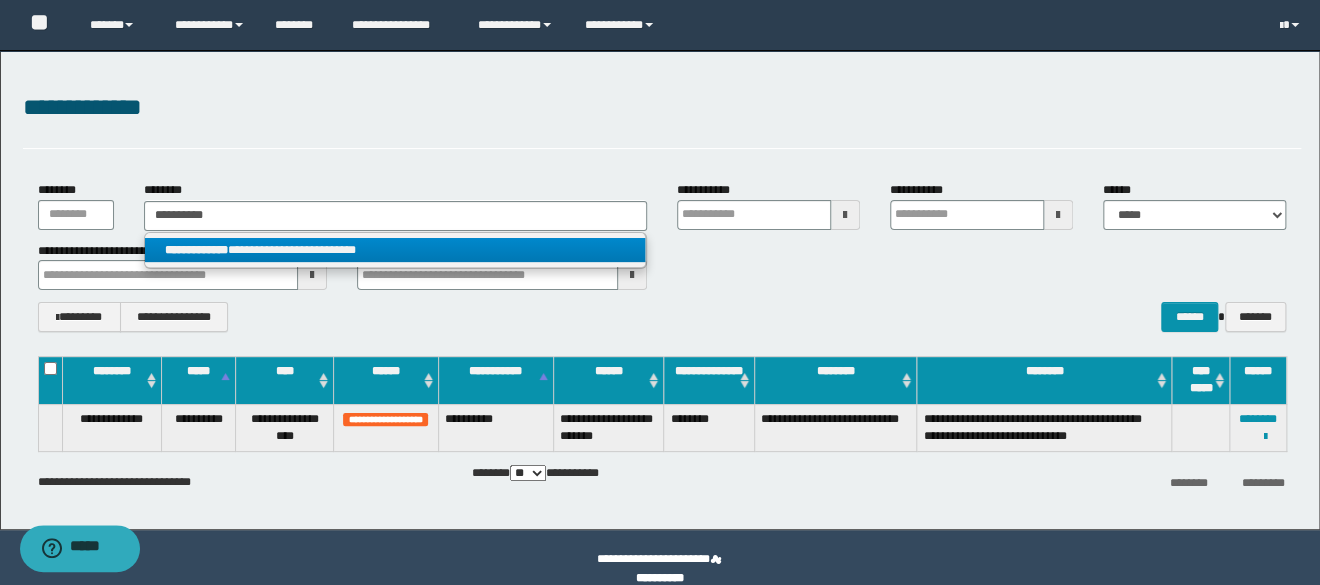 click on "**********" at bounding box center (395, 250) 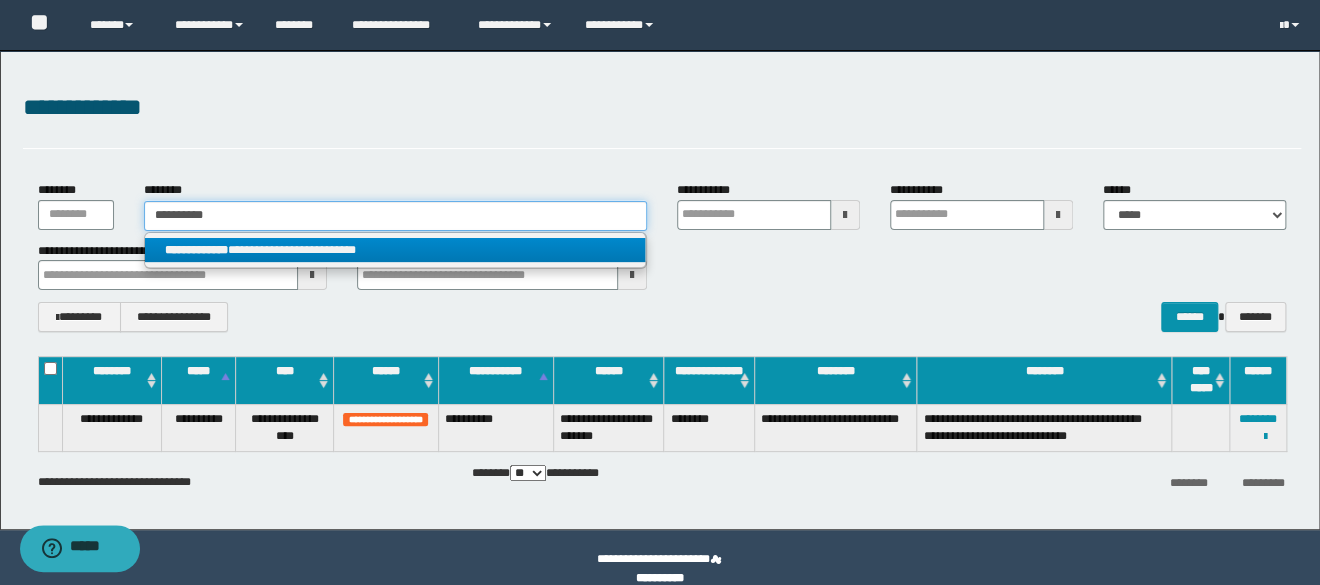 type 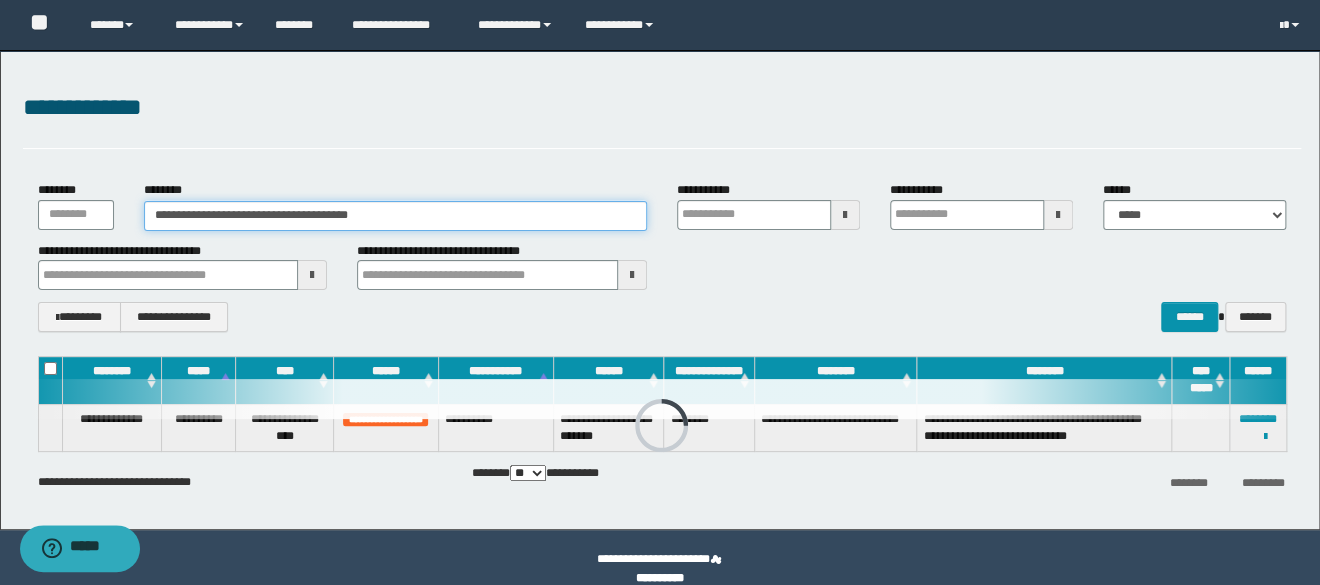 type 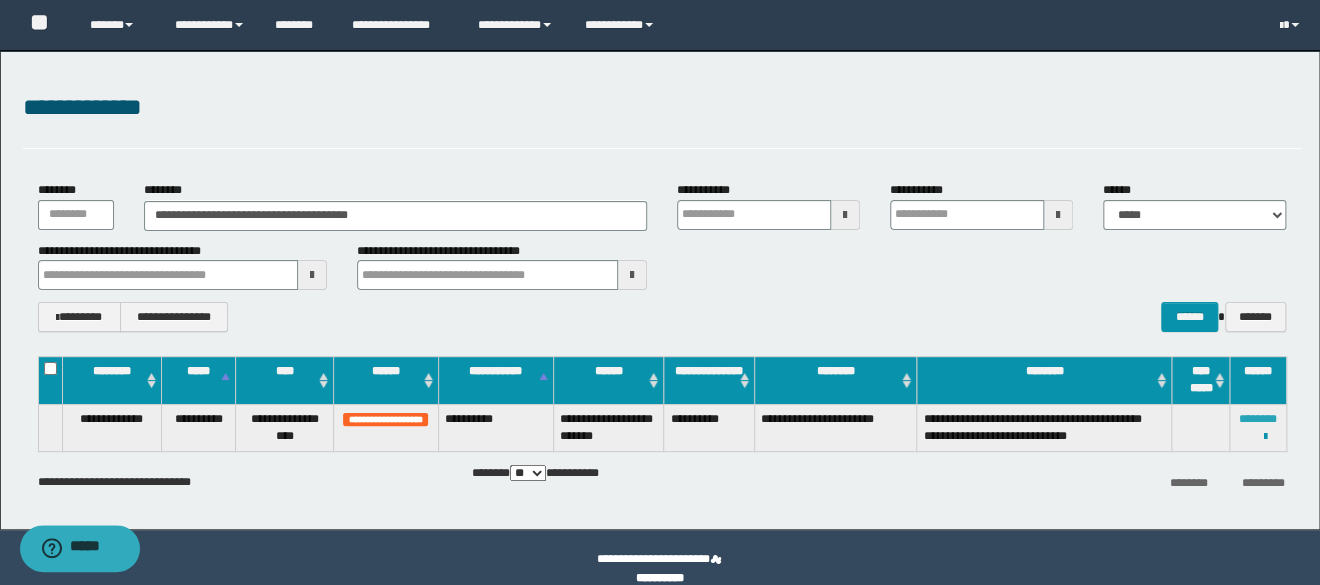 click on "********" at bounding box center (1258, 419) 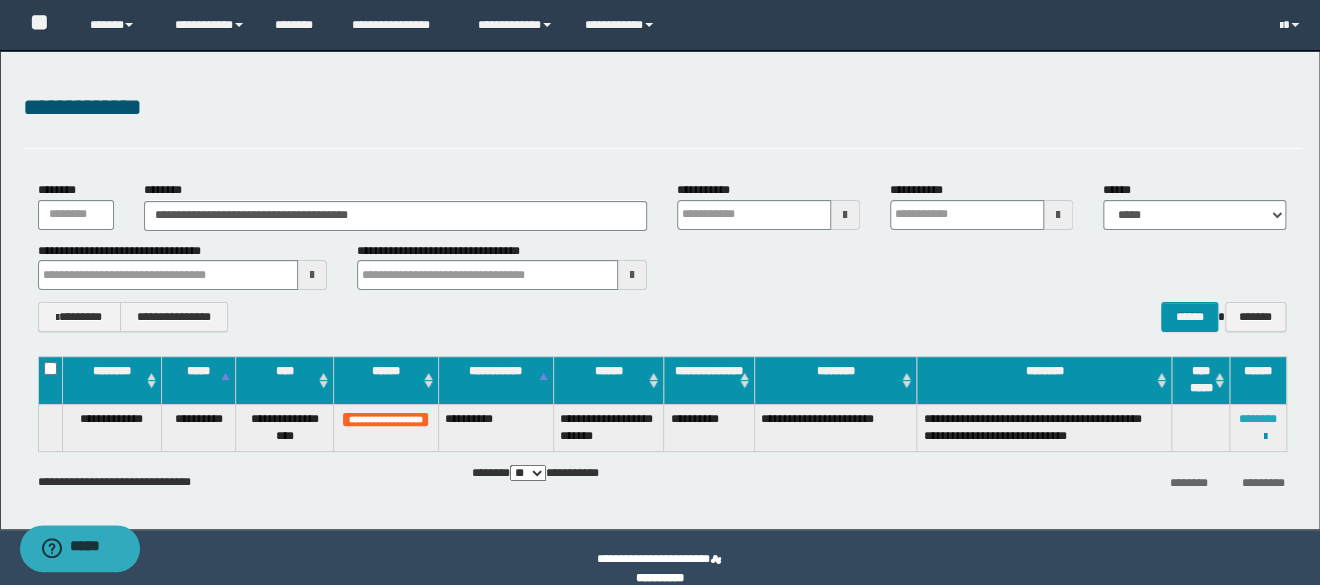 type 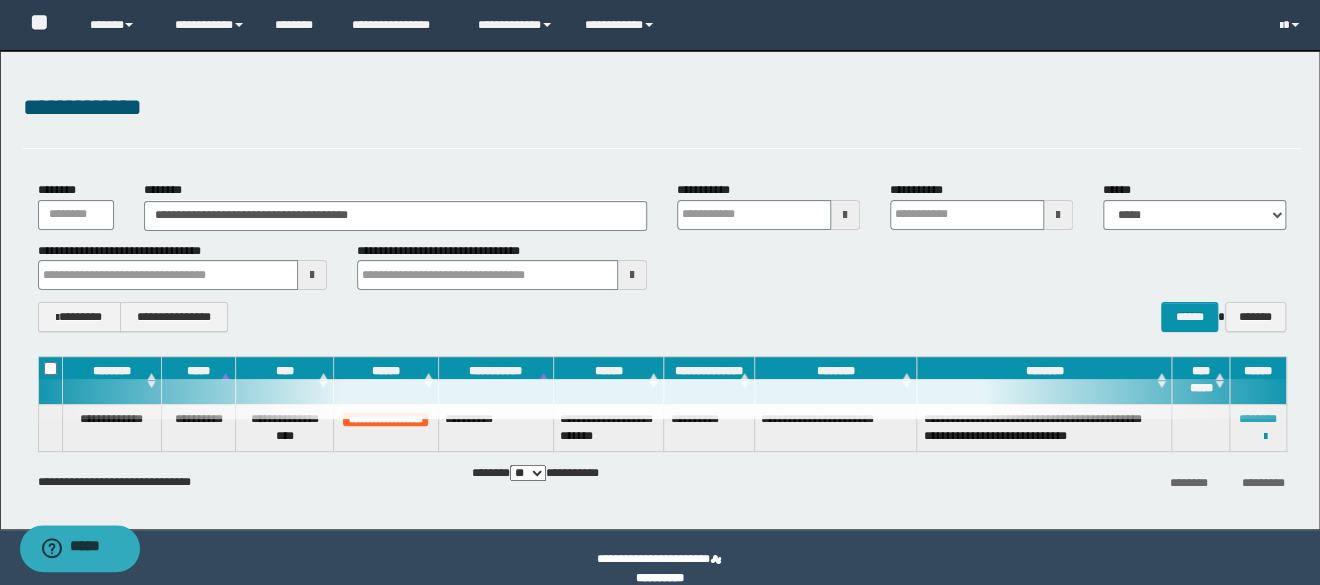 type 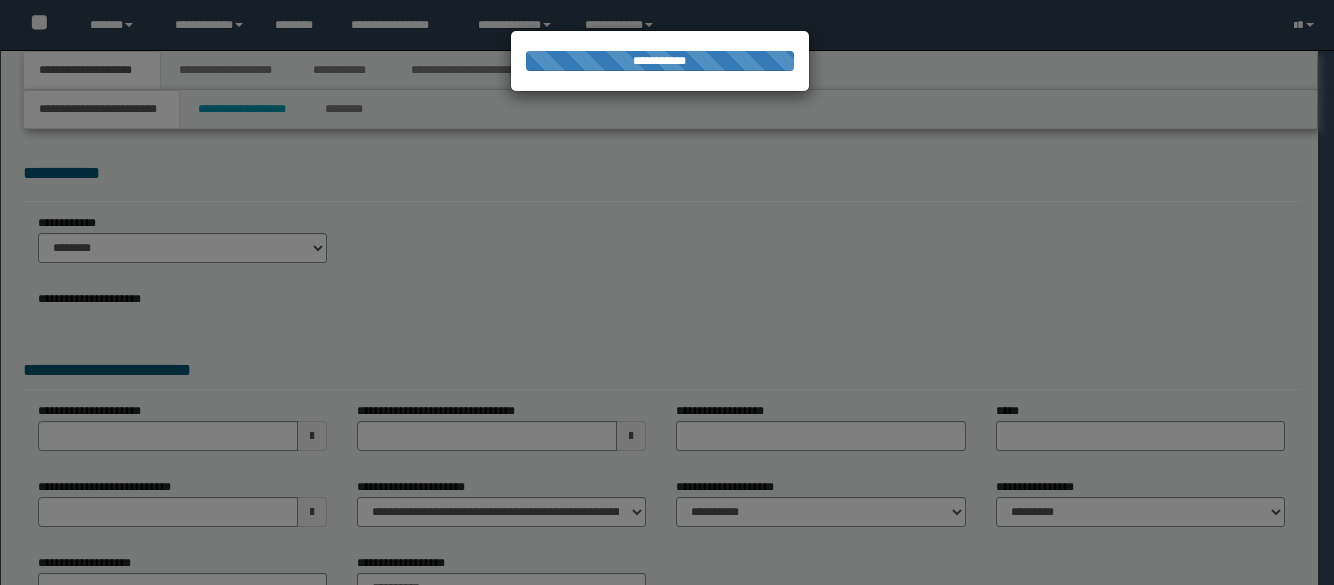 scroll, scrollTop: 0, scrollLeft: 0, axis: both 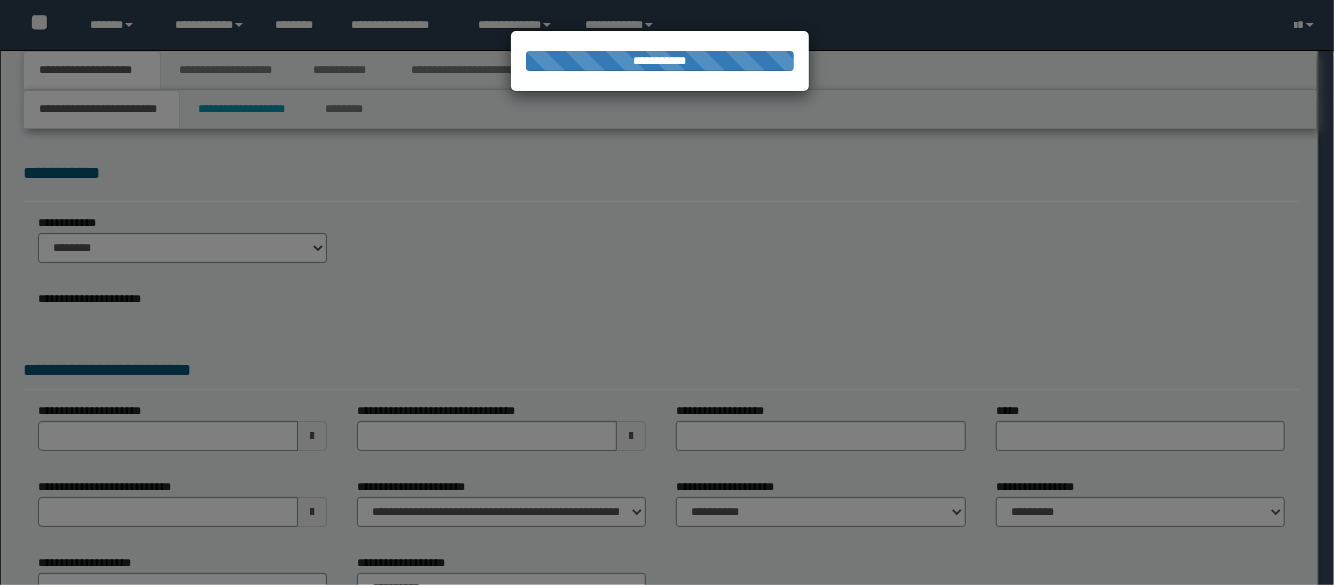 select on "**" 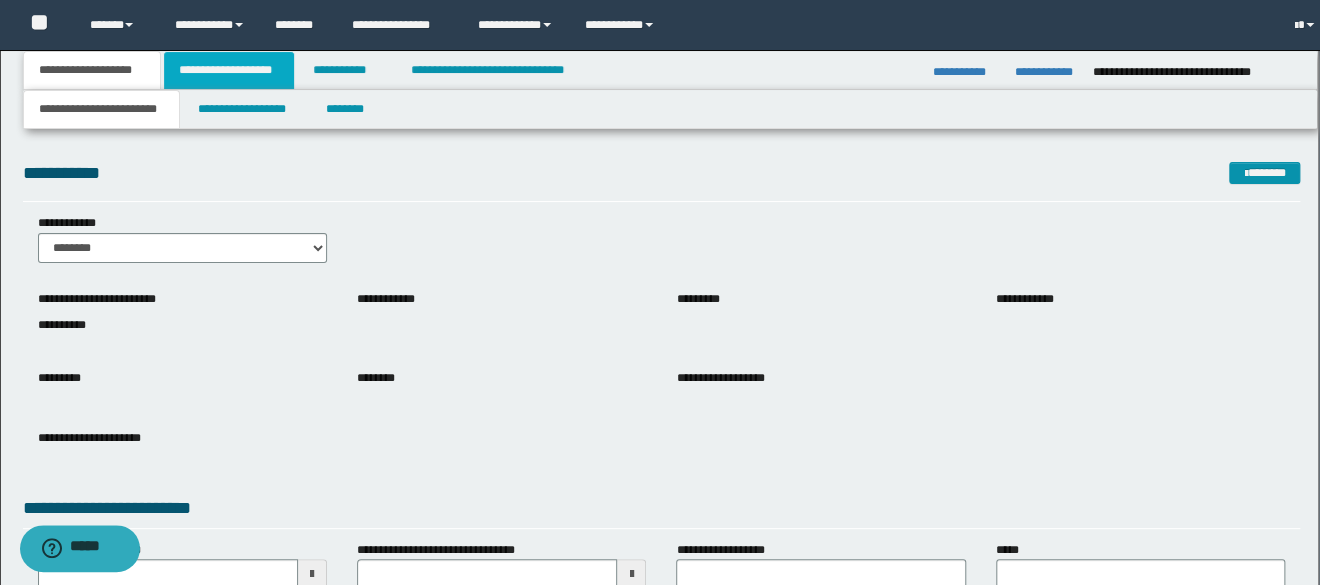 click on "**********" at bounding box center (229, 70) 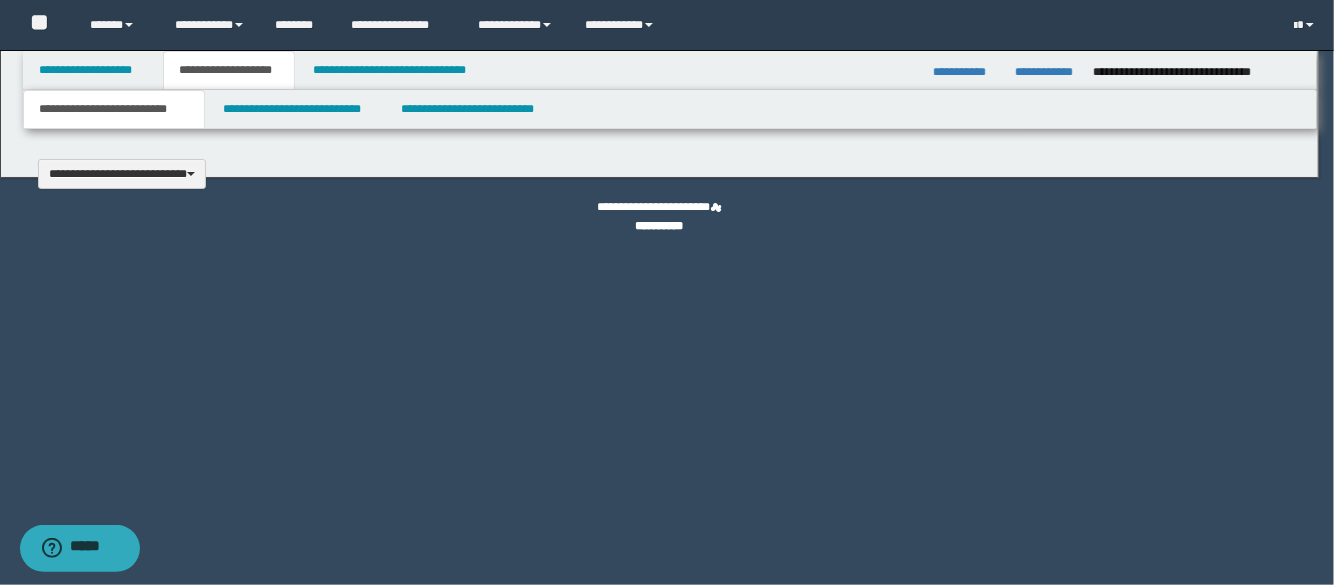 type 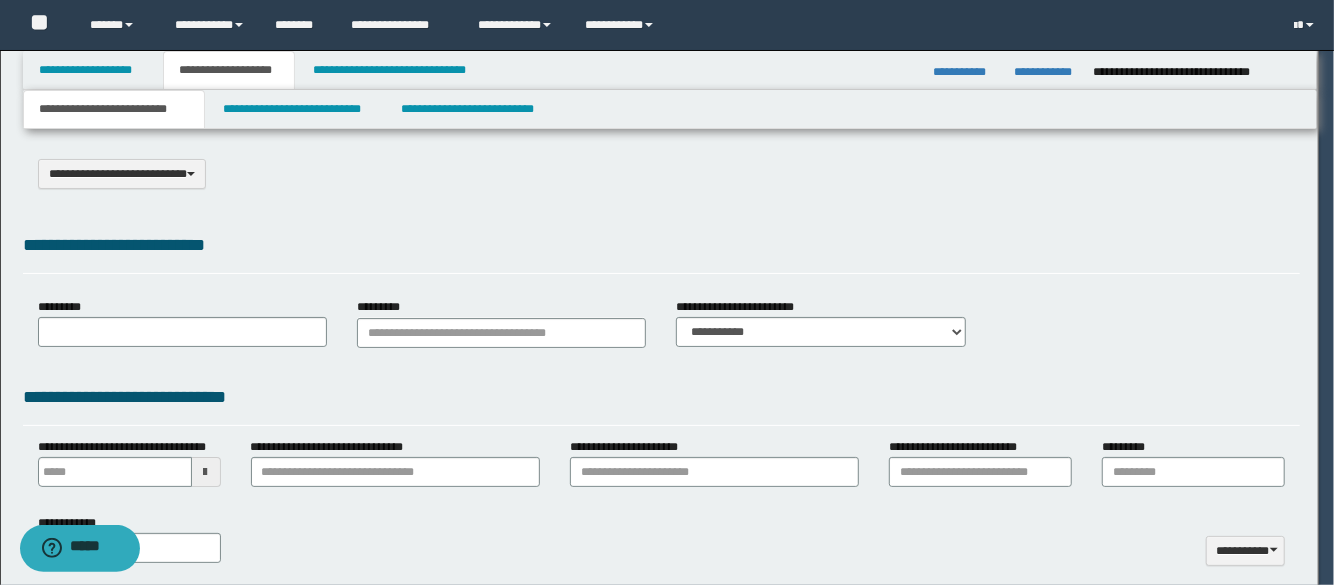 scroll, scrollTop: 0, scrollLeft: 0, axis: both 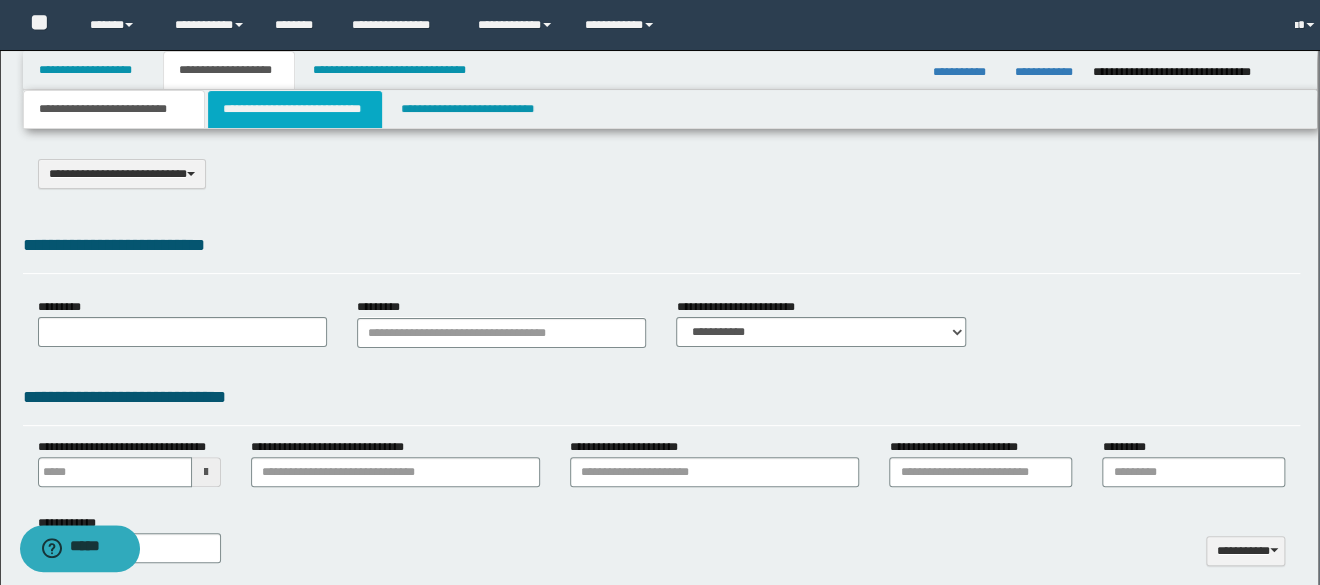 click on "**********" at bounding box center [295, 109] 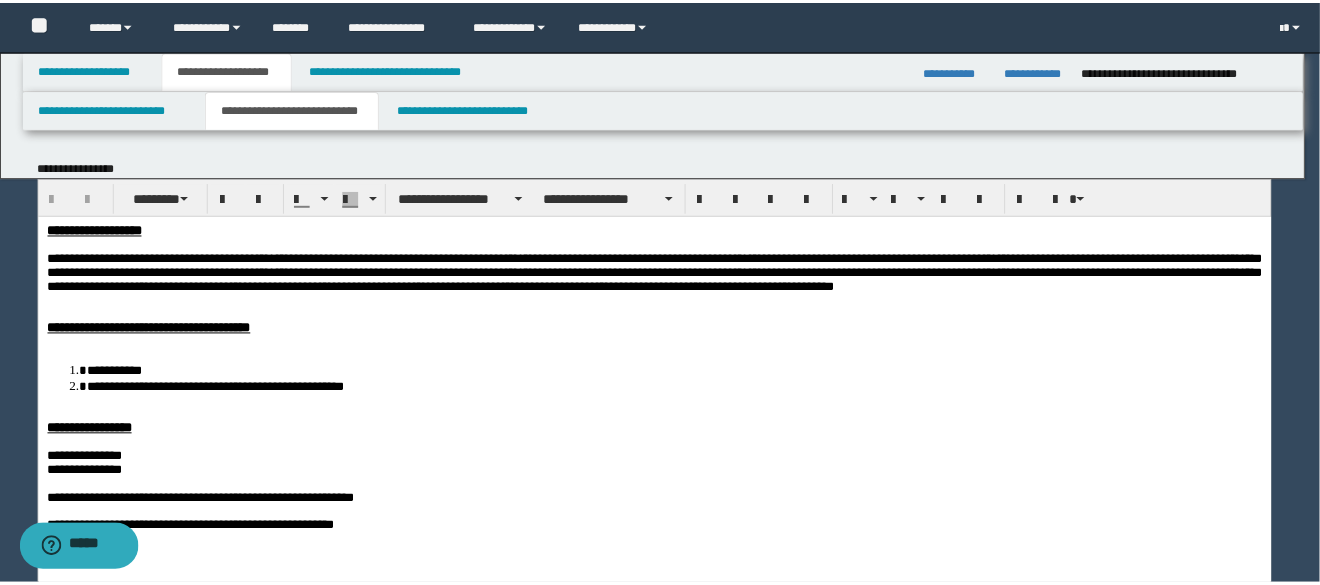 scroll, scrollTop: 0, scrollLeft: 0, axis: both 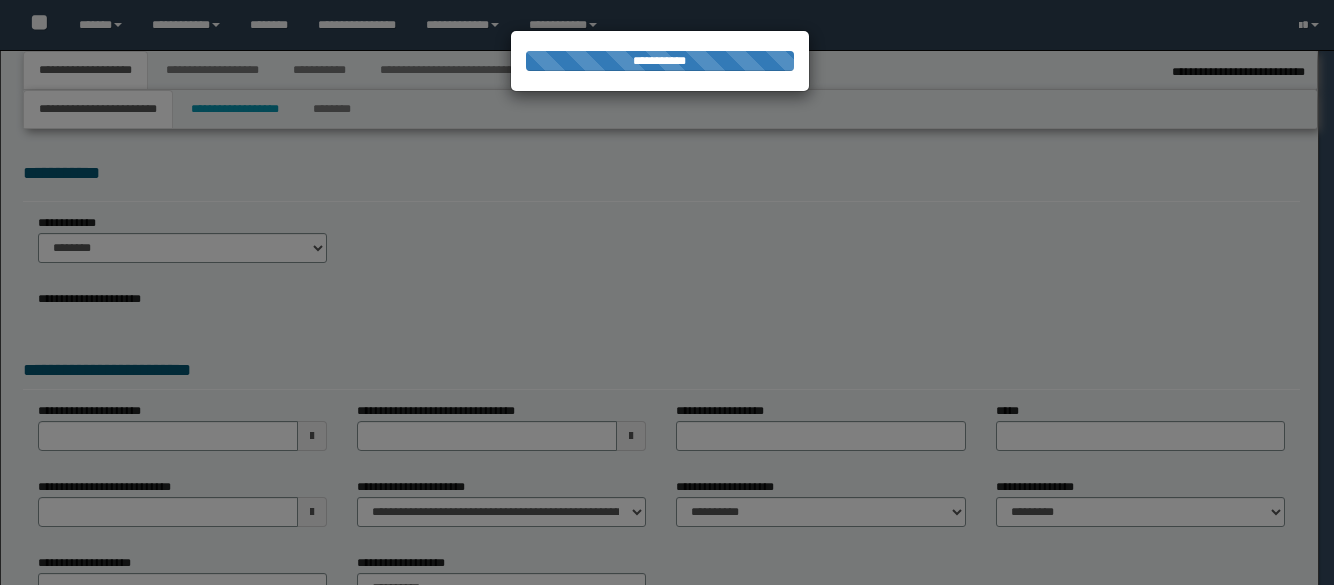 select on "**" 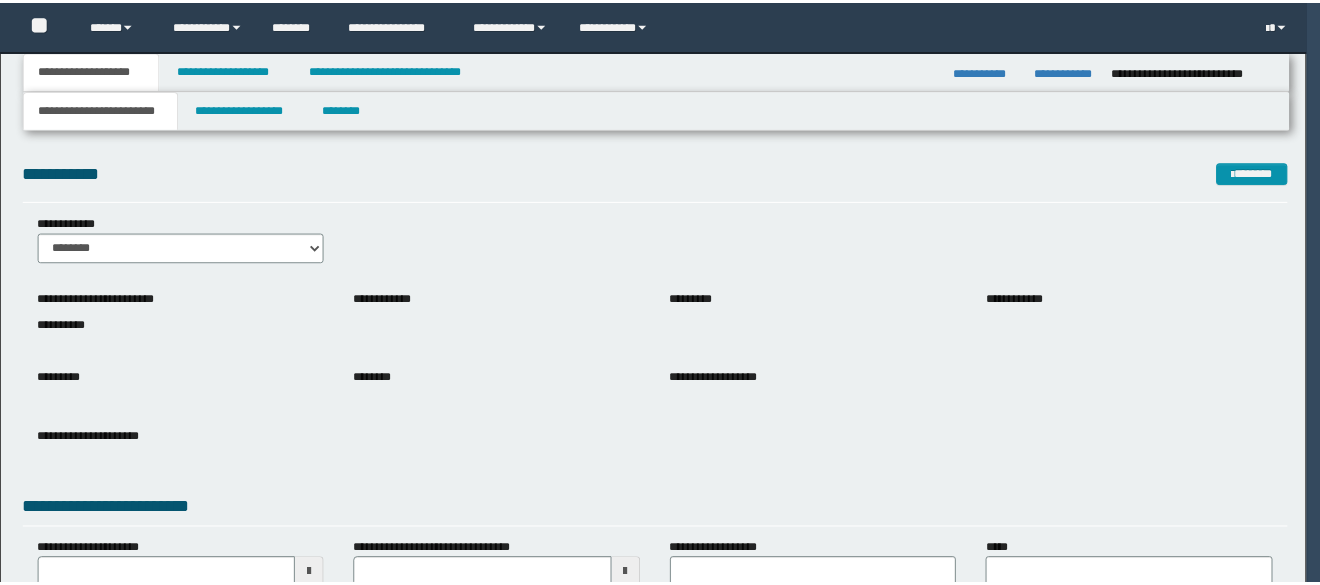 scroll, scrollTop: 0, scrollLeft: 0, axis: both 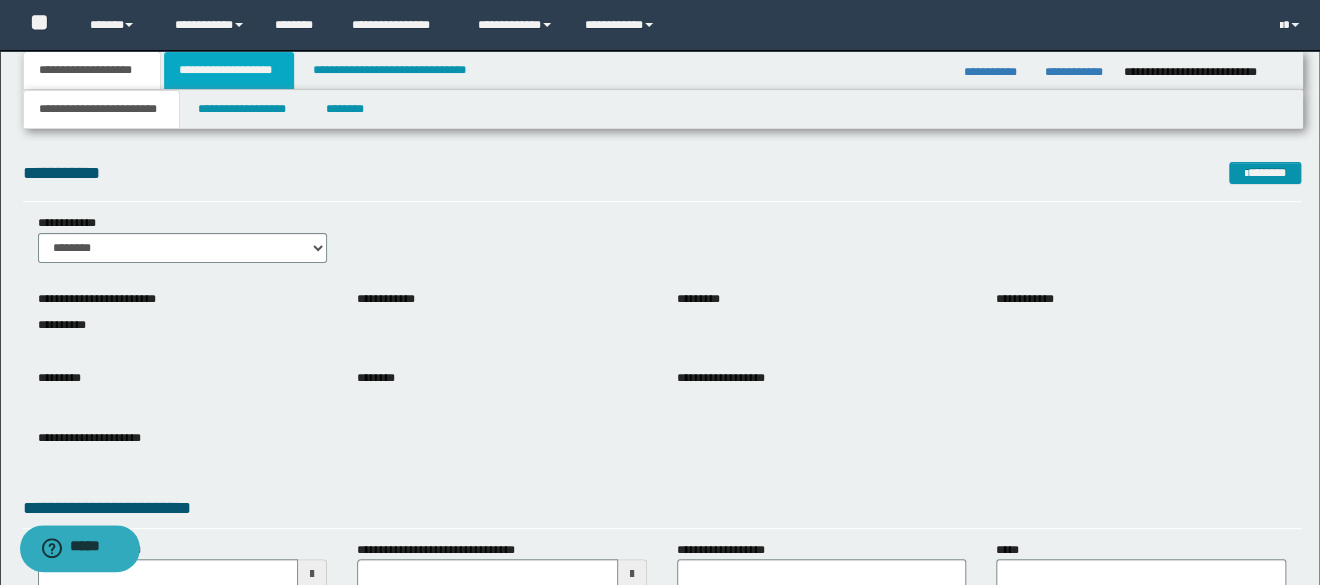 click on "**********" at bounding box center [229, 70] 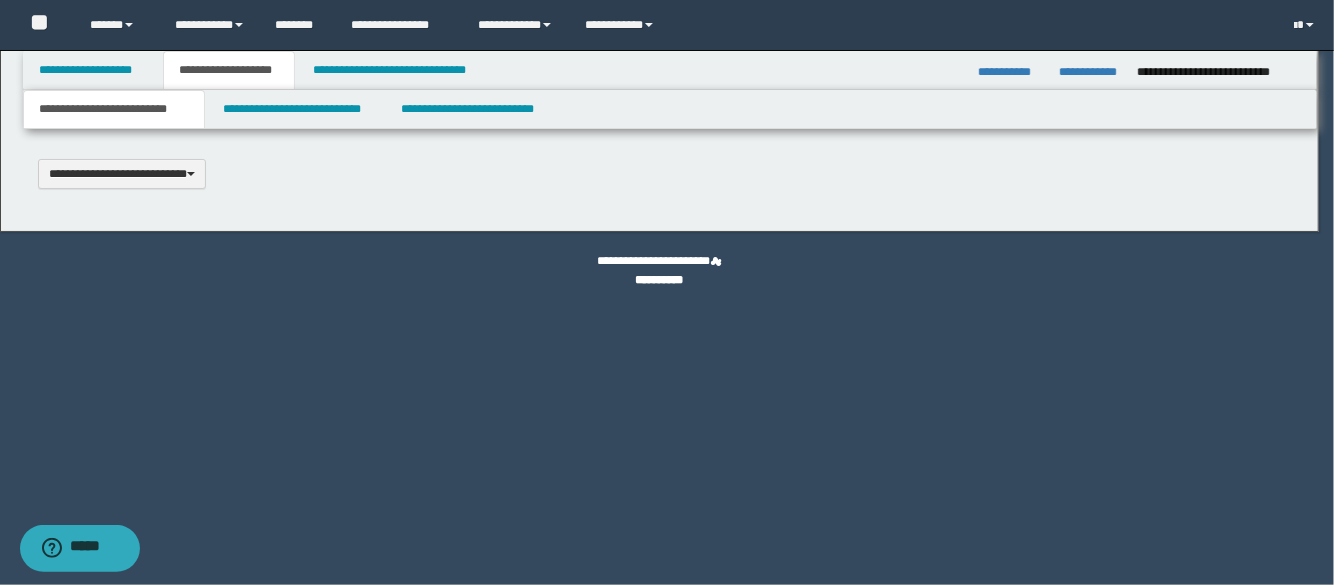 scroll, scrollTop: 0, scrollLeft: 0, axis: both 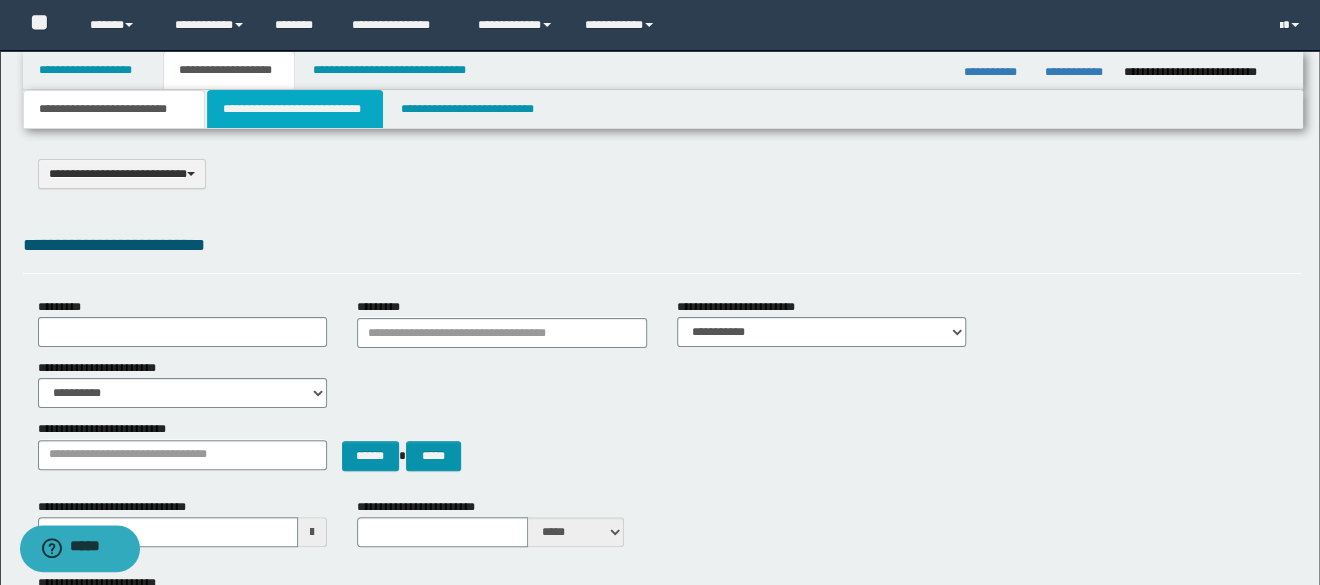 click on "**********" at bounding box center [295, 109] 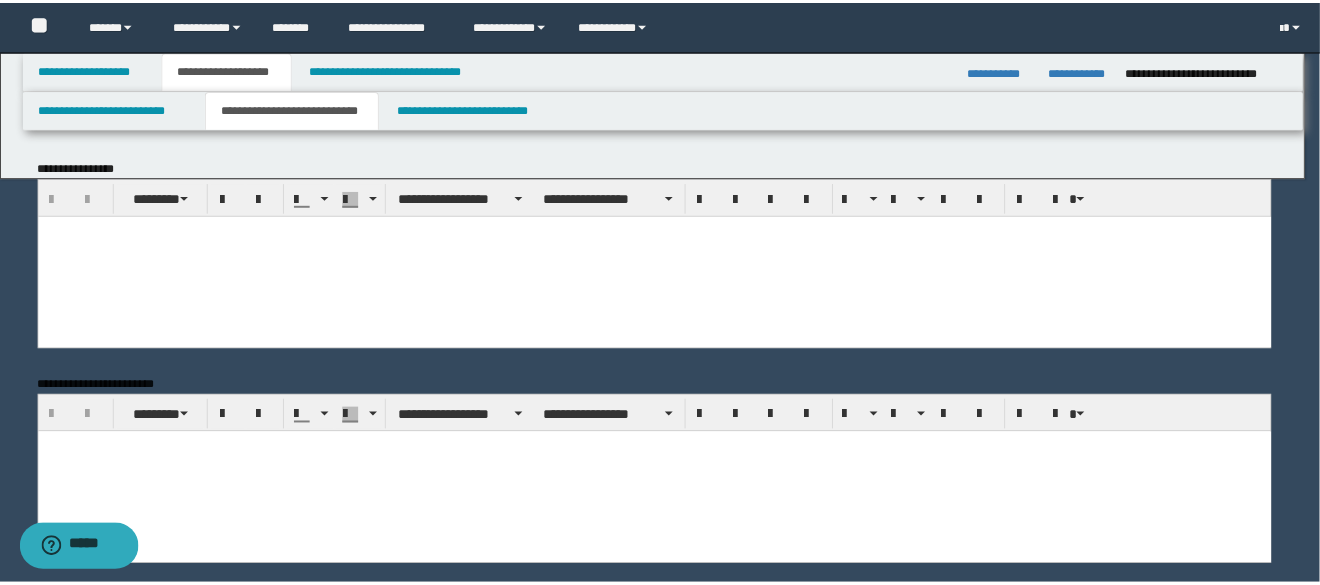 scroll, scrollTop: 0, scrollLeft: 0, axis: both 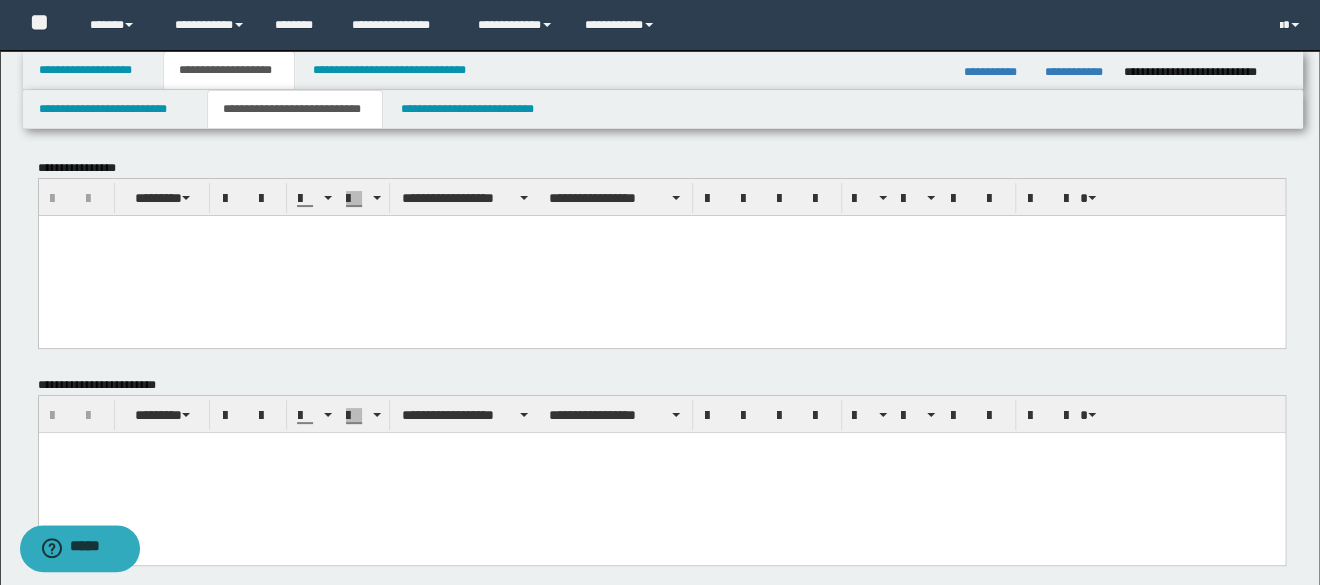 click at bounding box center [661, 255] 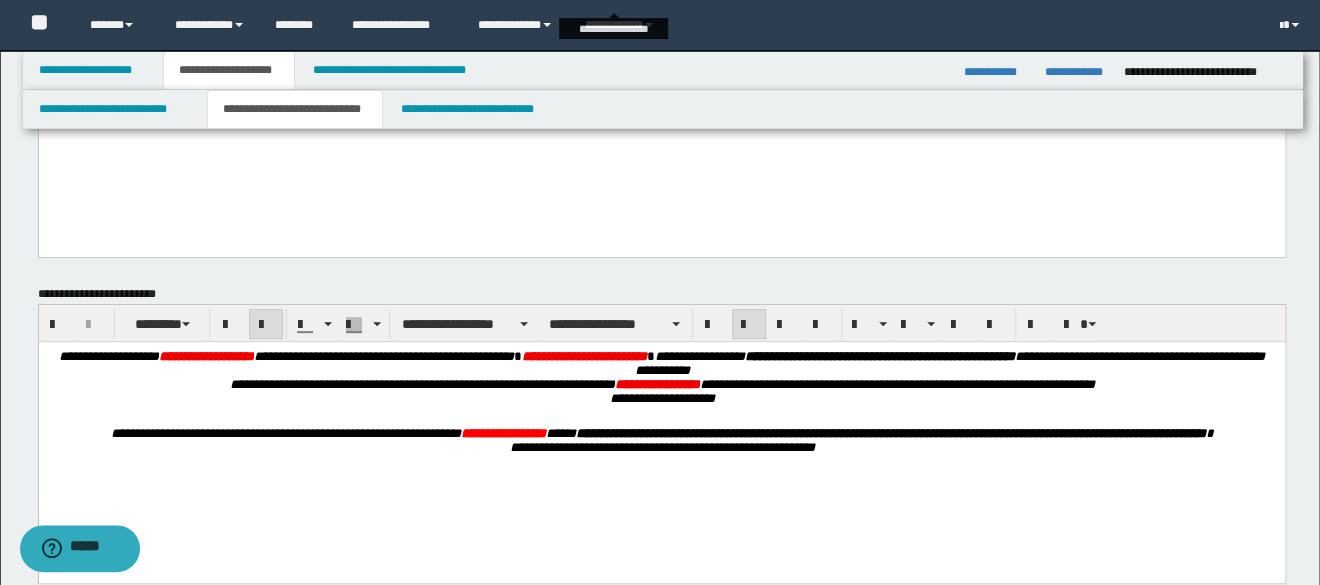 scroll, scrollTop: 300, scrollLeft: 0, axis: vertical 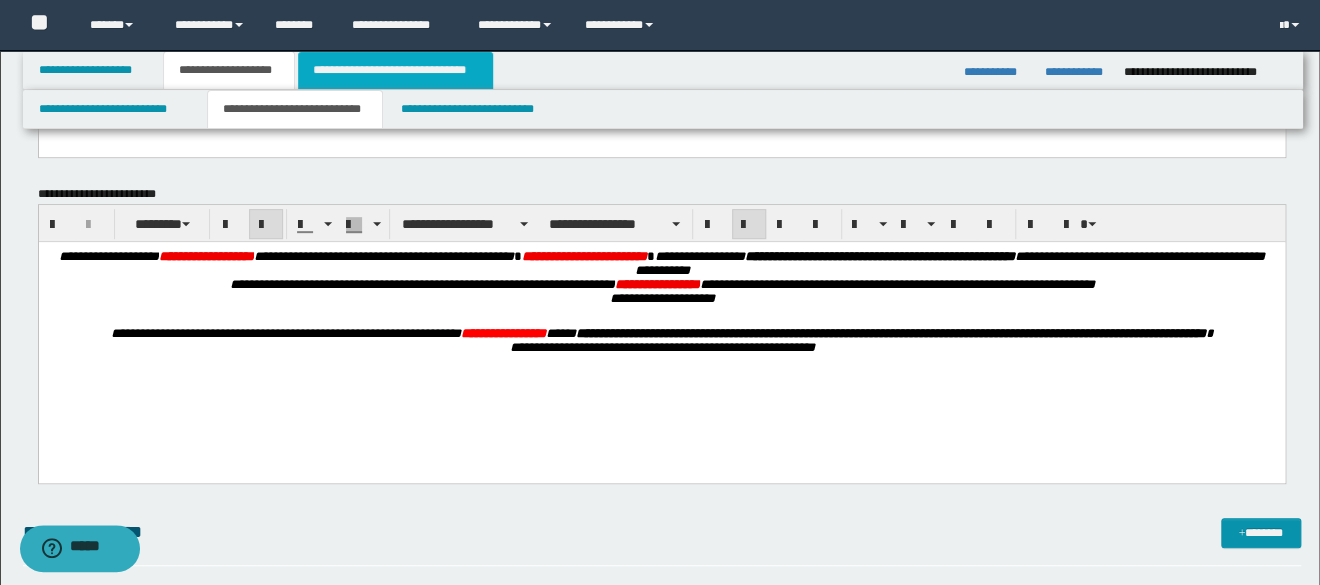 click on "**********" at bounding box center (395, 70) 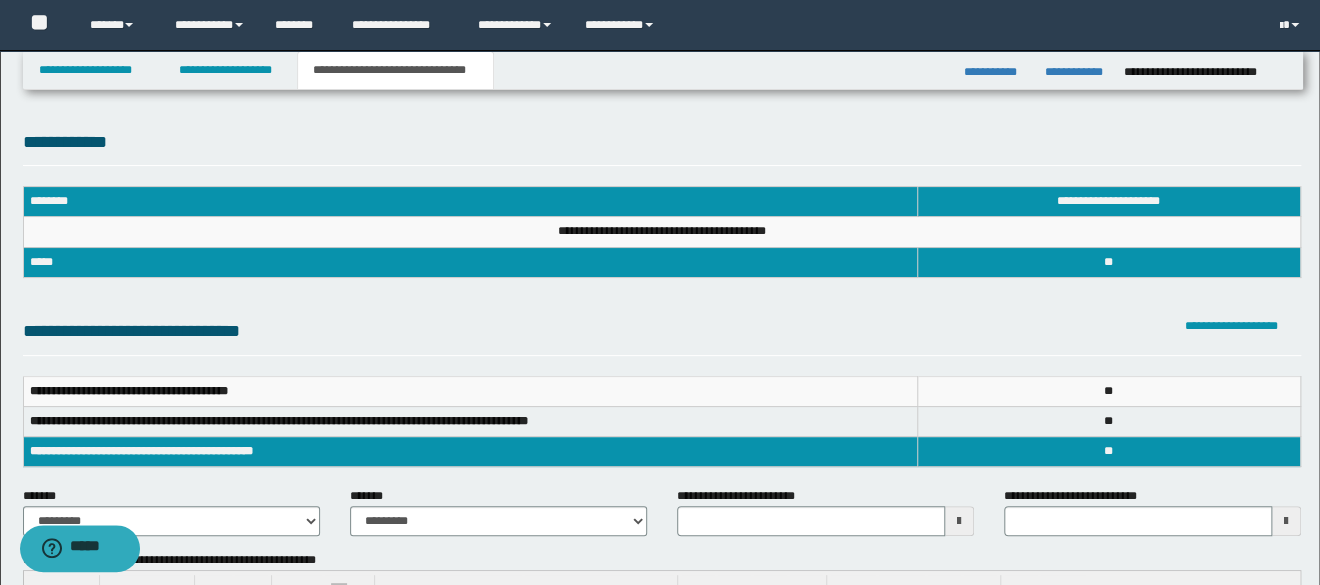 scroll, scrollTop: 200, scrollLeft: 0, axis: vertical 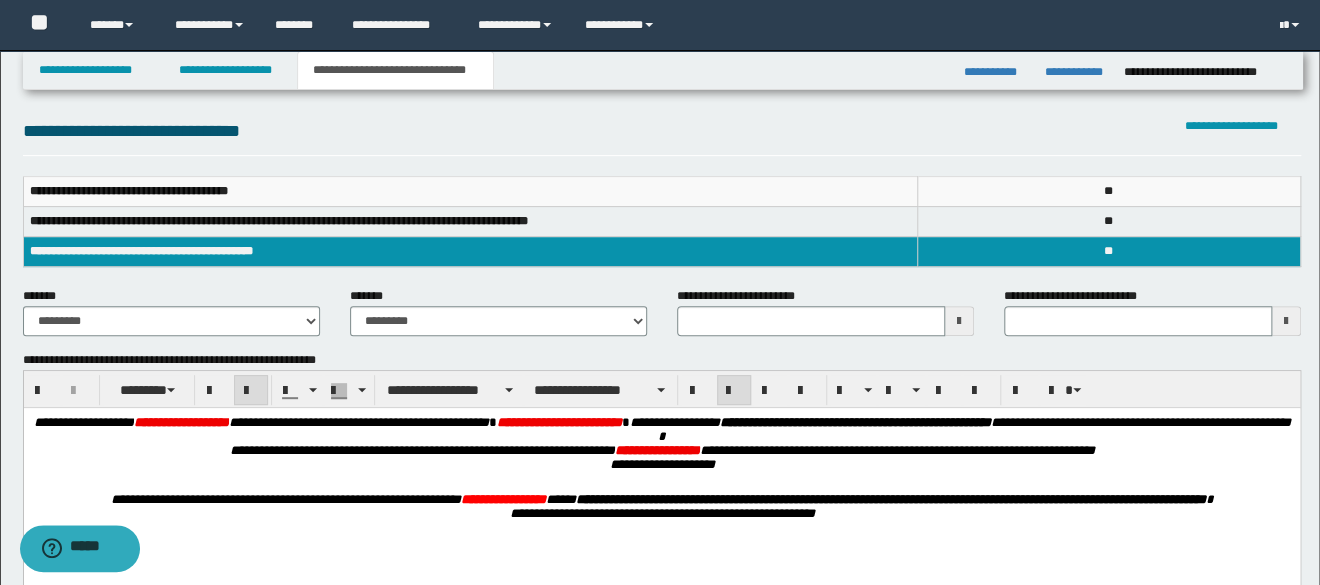 click on "**********" at bounding box center [83, 421] 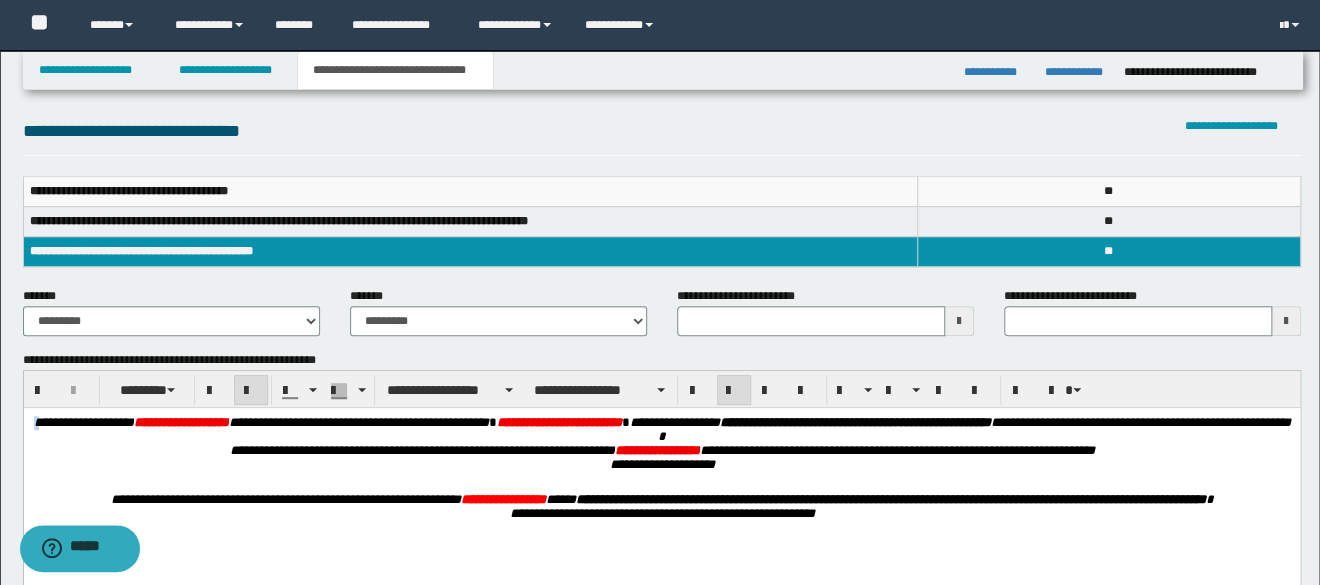 click on "**********" at bounding box center (83, 421) 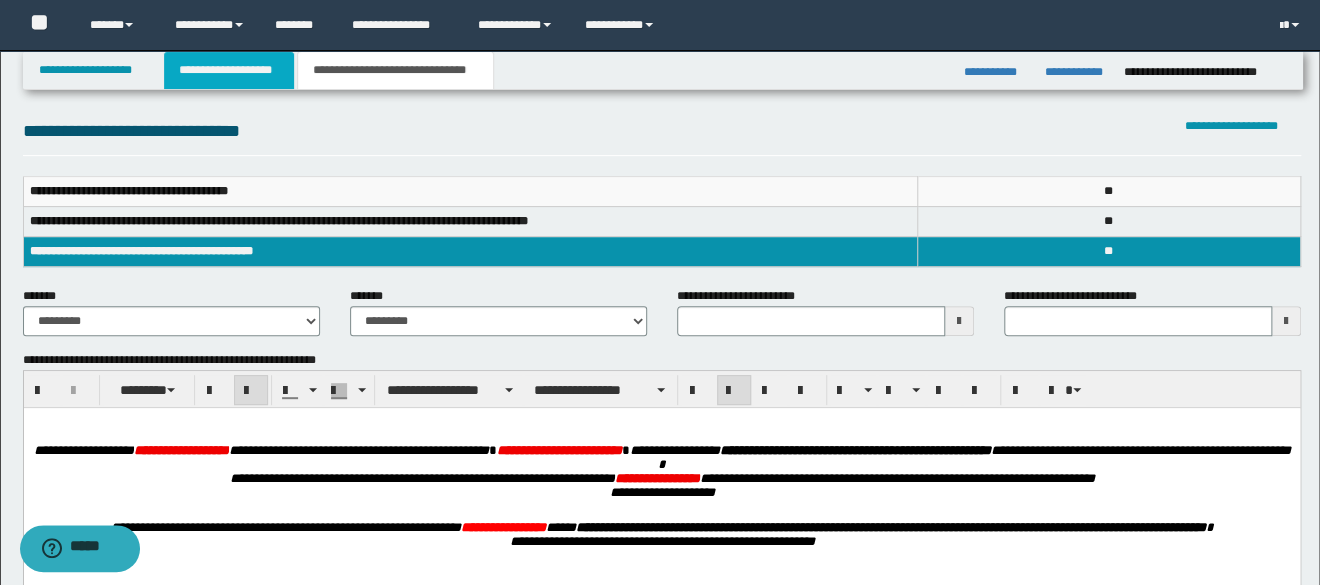 click on "**********" at bounding box center (229, 70) 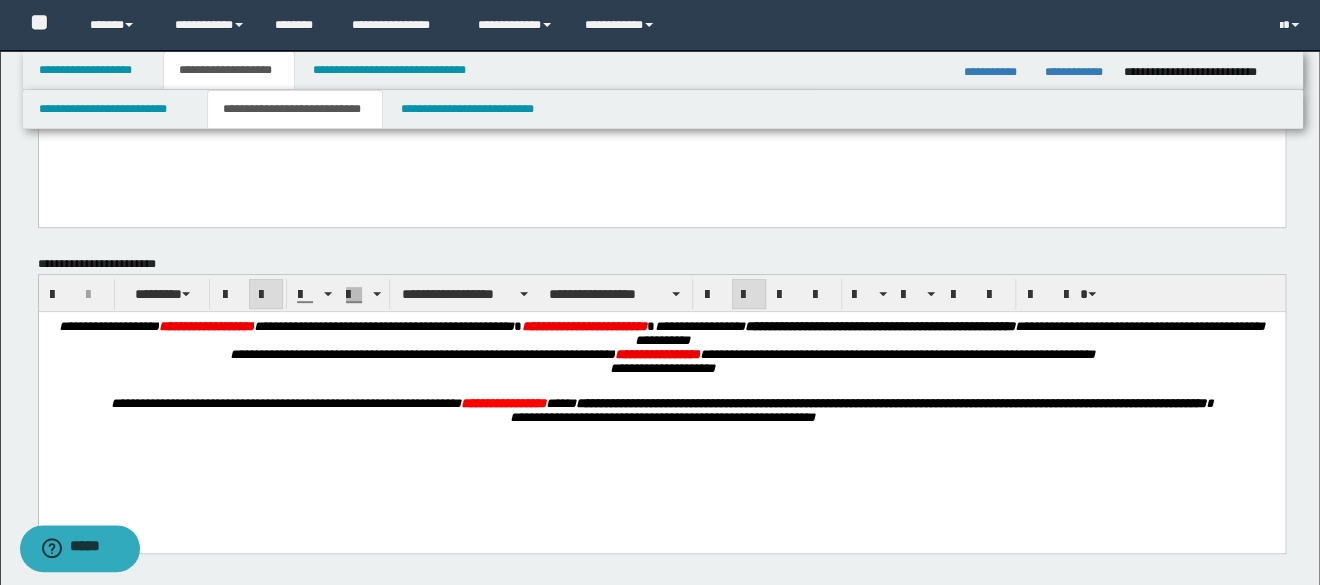 scroll, scrollTop: 0, scrollLeft: 0, axis: both 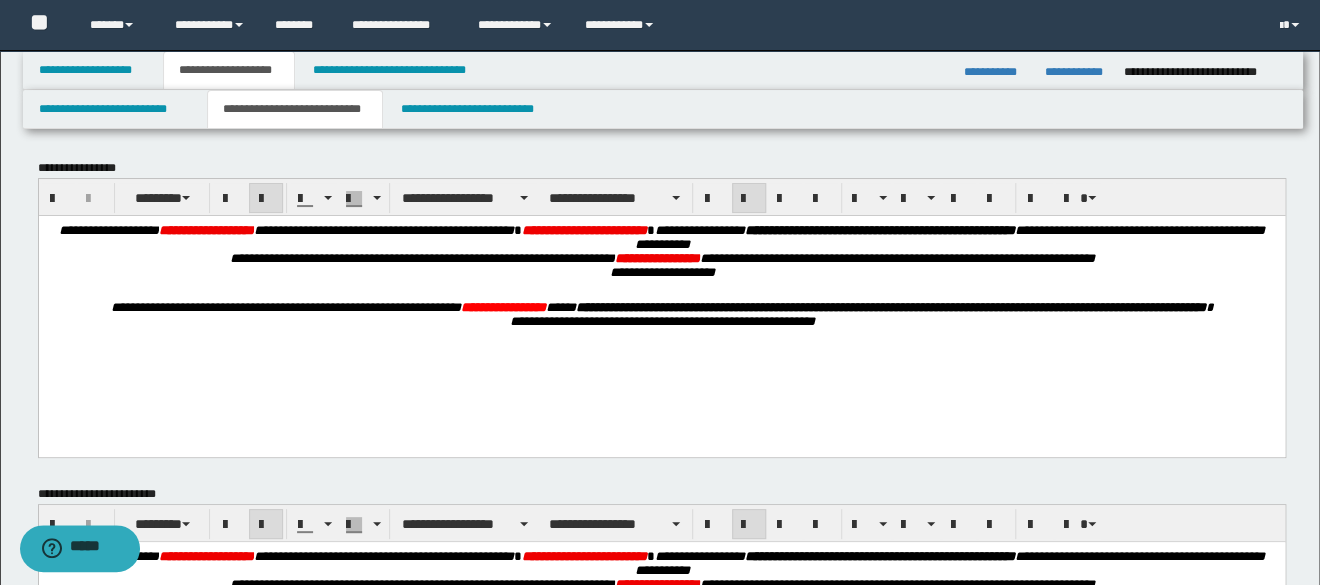 click on "**********" at bounding box center [661, 300] 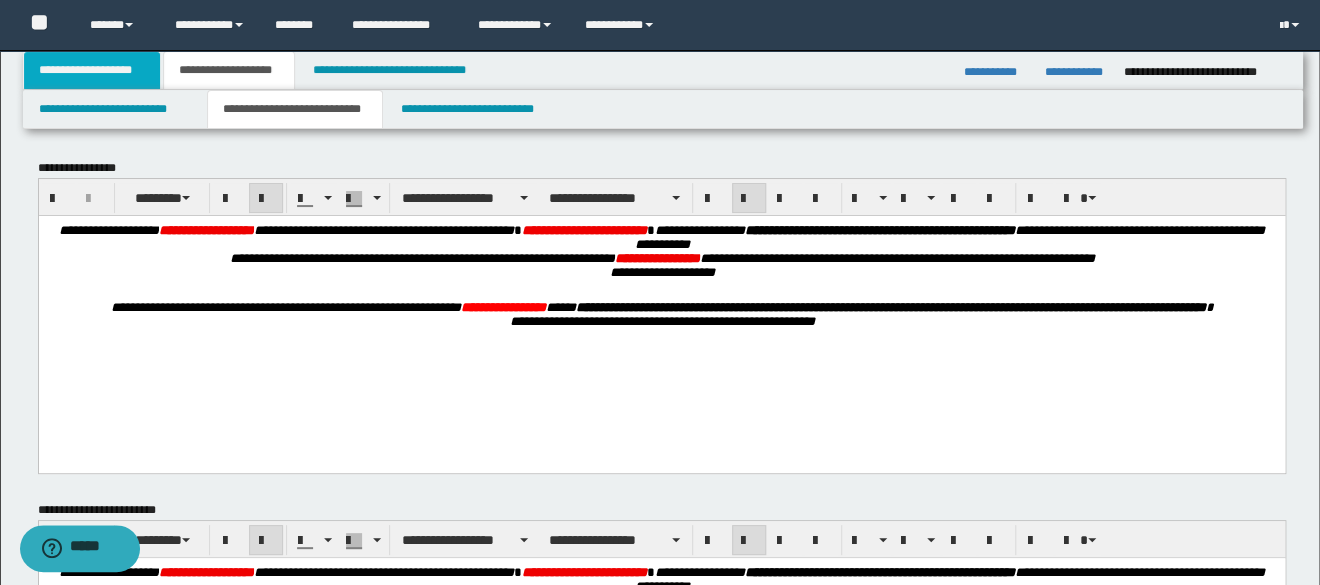 click on "**********" at bounding box center (92, 70) 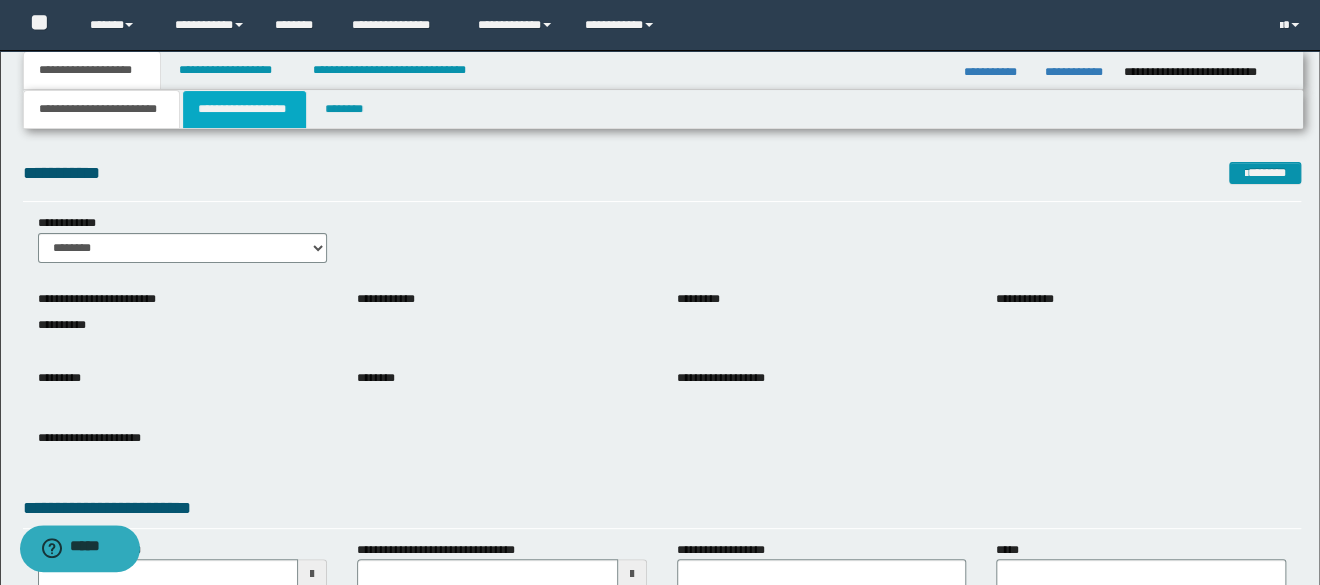 click on "**********" at bounding box center [245, 109] 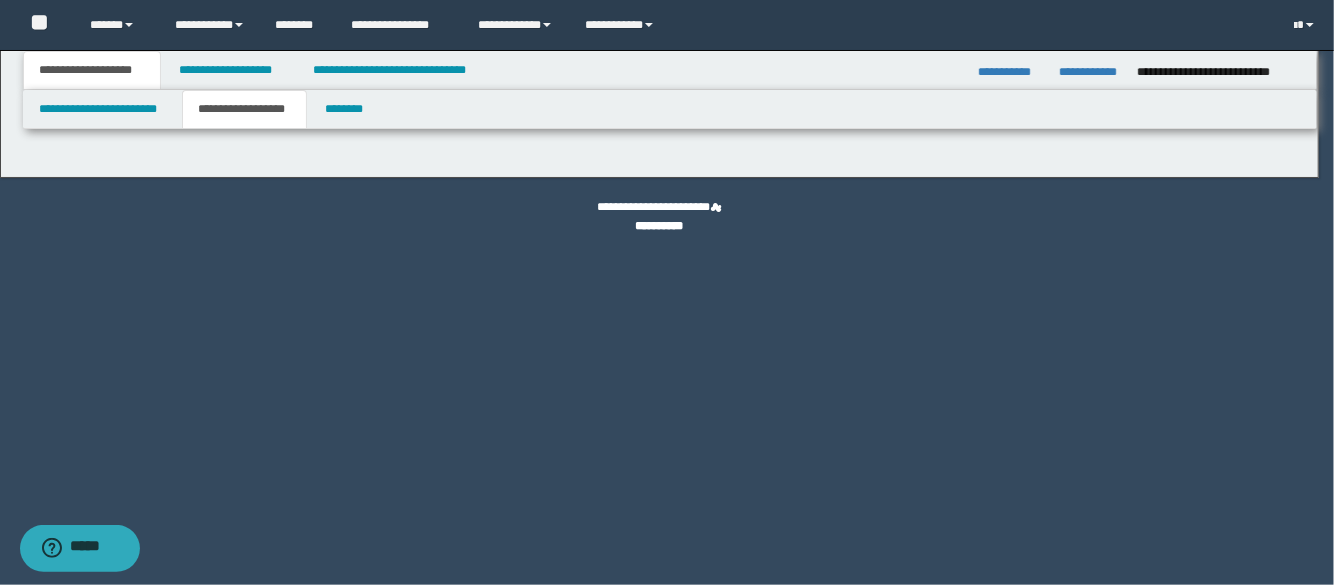 select on "*" 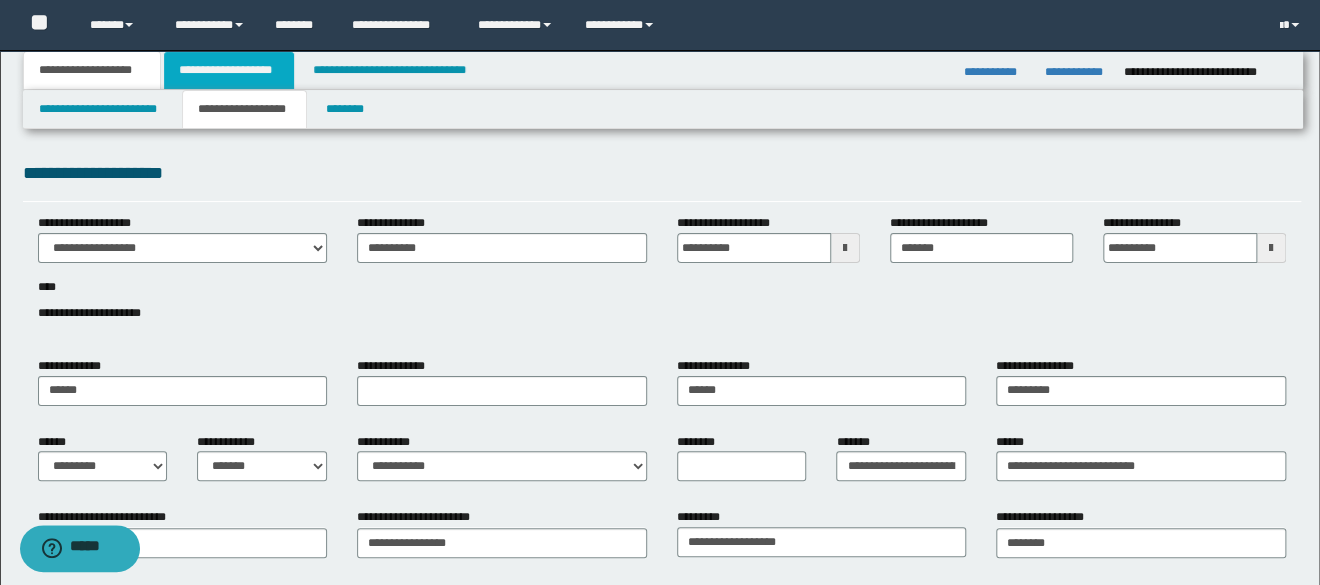 click on "**********" at bounding box center (229, 70) 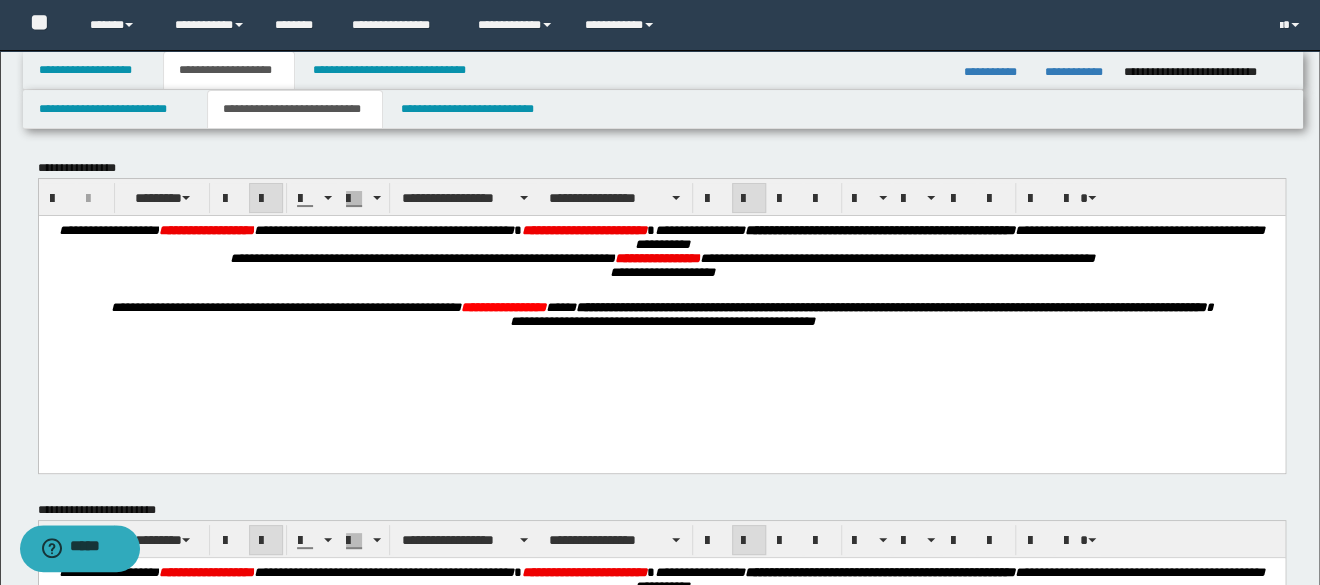click on "**********" at bounding box center [295, 109] 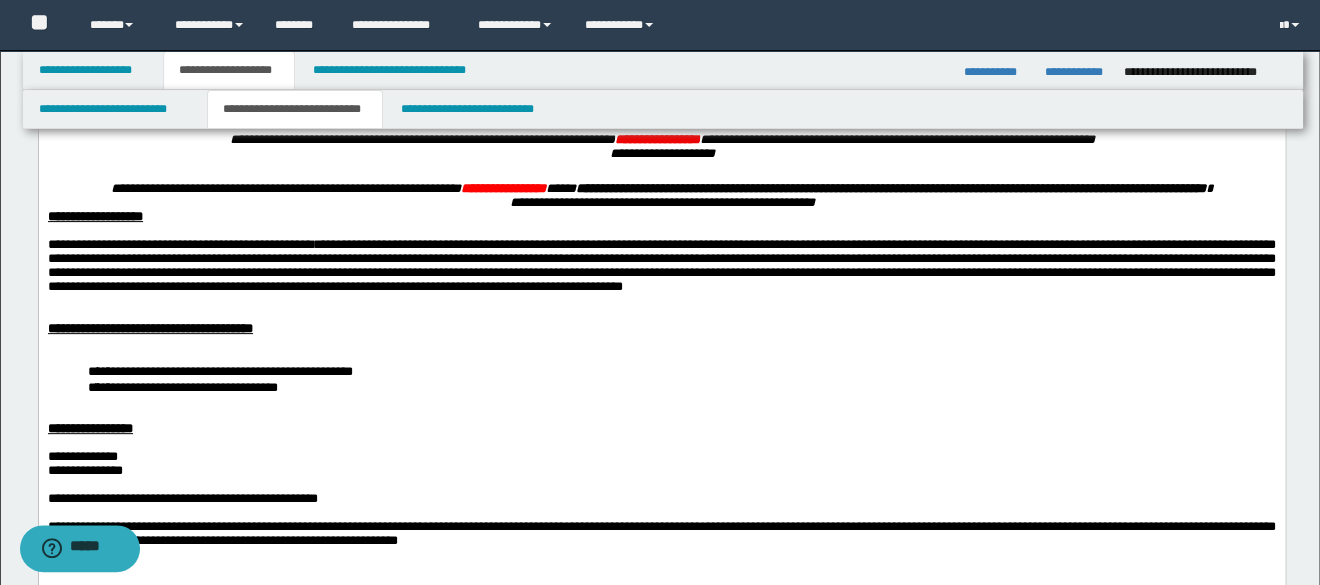 scroll, scrollTop: 176, scrollLeft: 0, axis: vertical 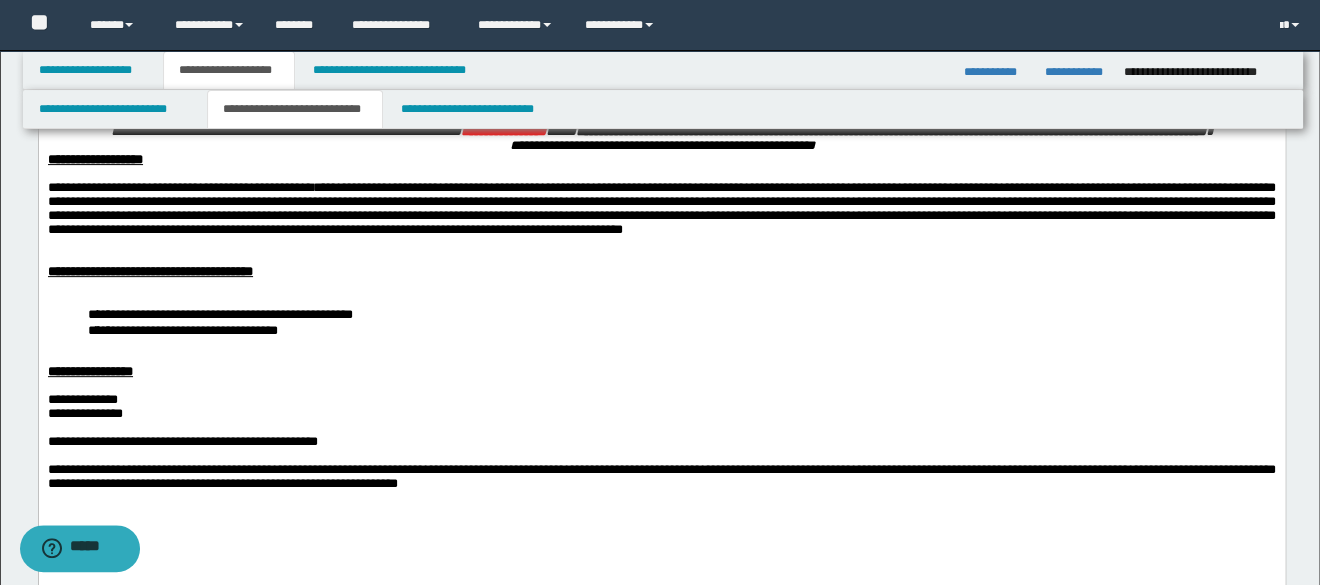 drag, startPoint x: 1329, startPoint y: 119, endPoint x: 983, endPoint y: 199, distance: 355.12814 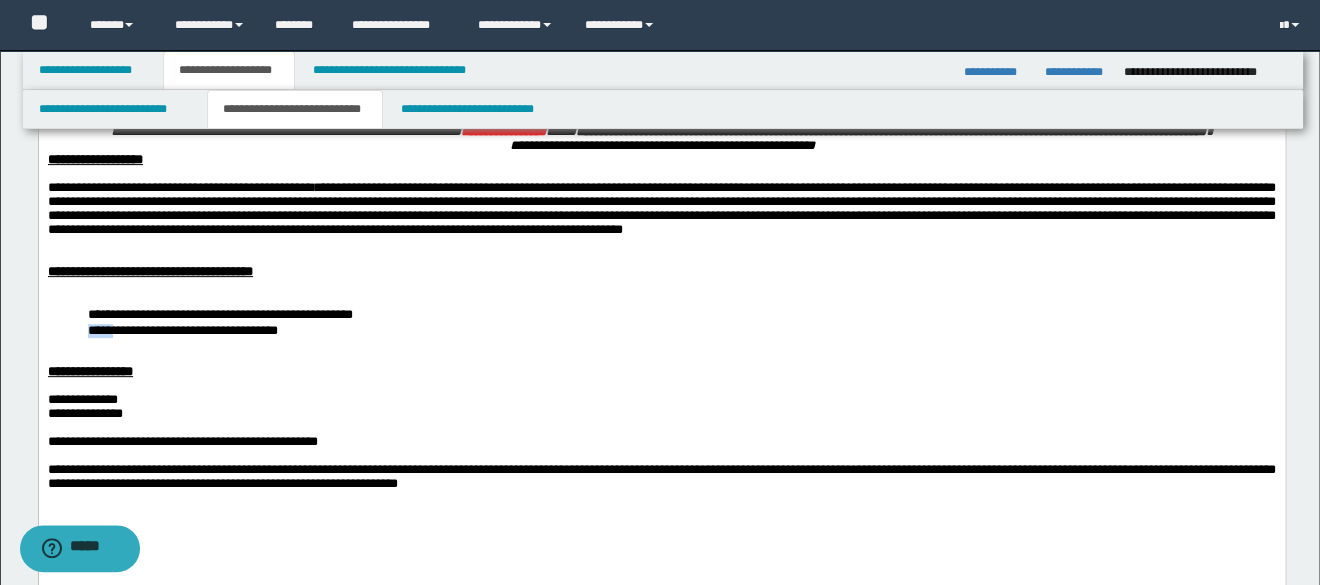 drag, startPoint x: 121, startPoint y: 379, endPoint x: 78, endPoint y: 378, distance: 43.011627 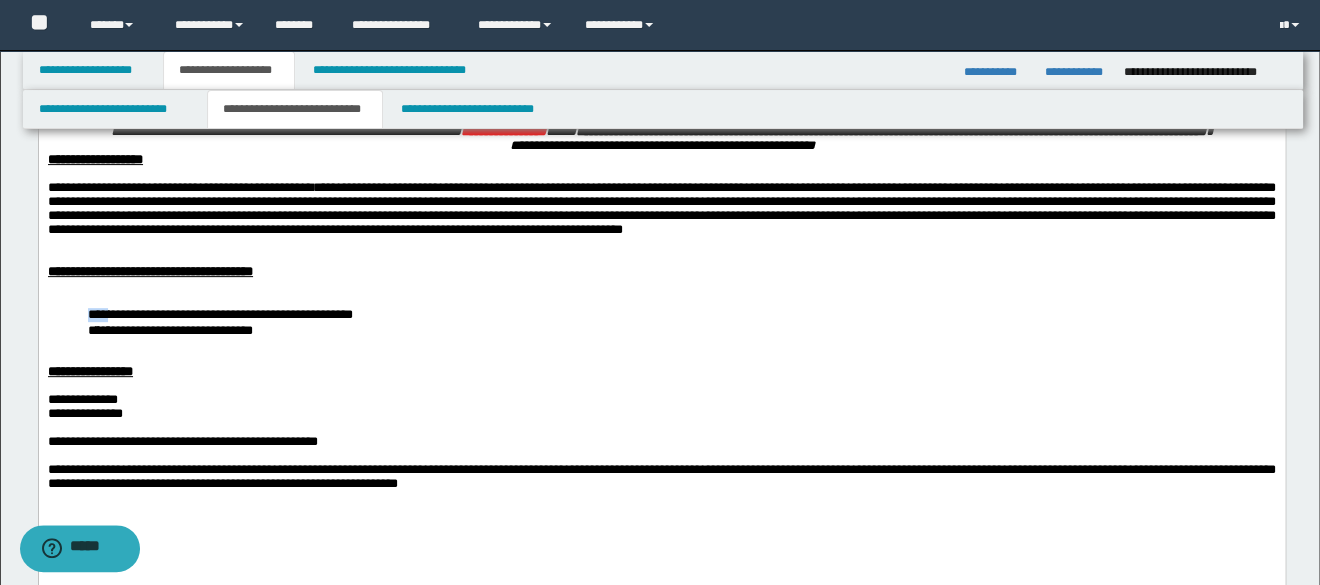drag, startPoint x: 117, startPoint y: 365, endPoint x: 75, endPoint y: 361, distance: 42.190044 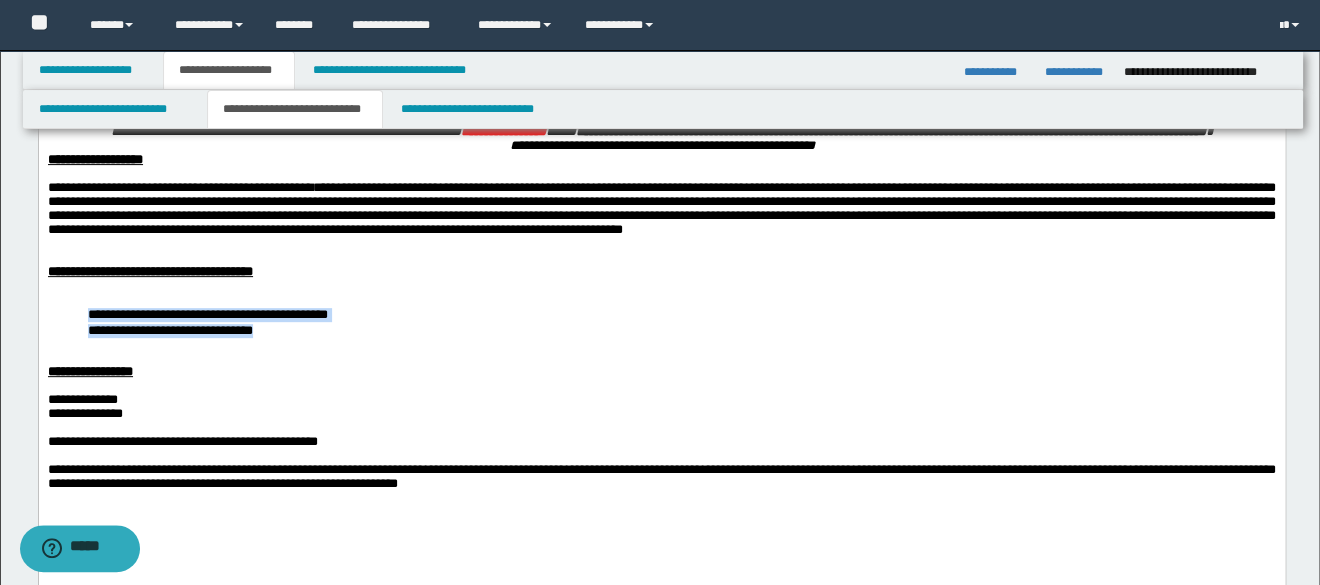 drag, startPoint x: 283, startPoint y: 377, endPoint x: 72, endPoint y: 366, distance: 211.28653 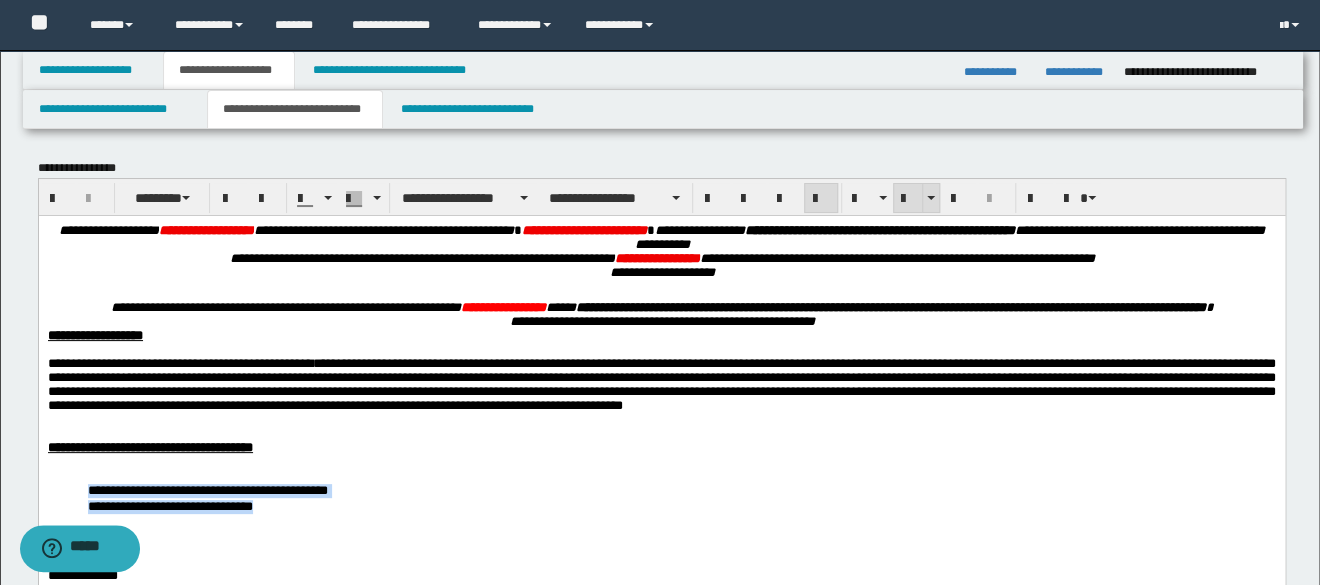 click at bounding box center (908, 199) 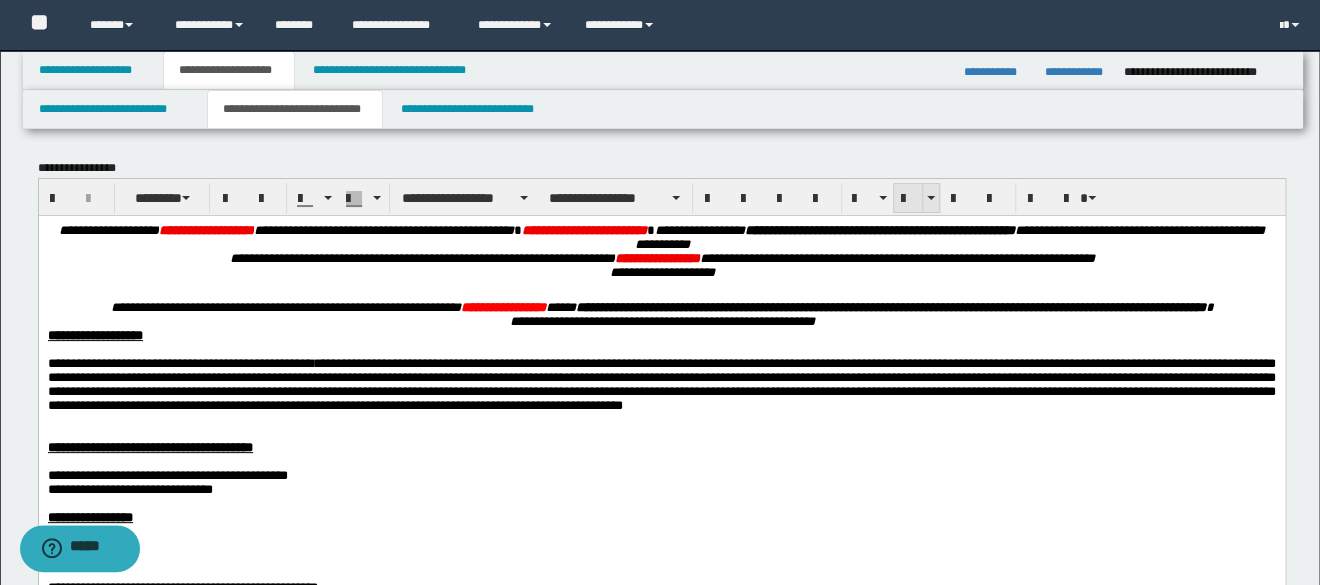click at bounding box center [908, 199] 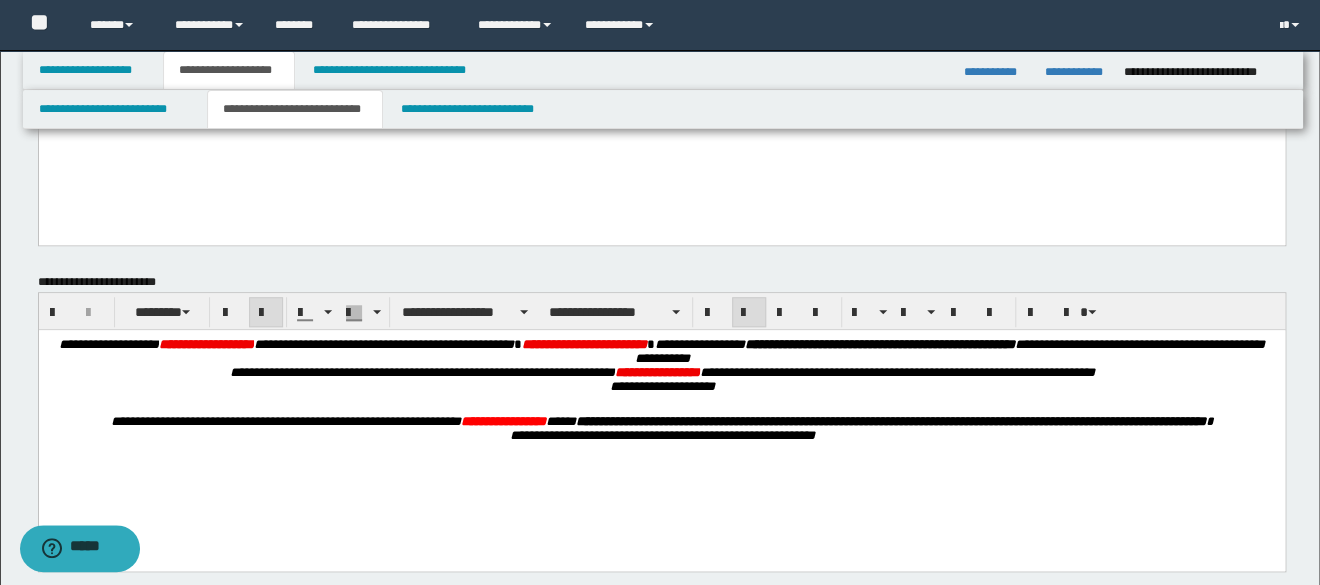 scroll, scrollTop: 300, scrollLeft: 0, axis: vertical 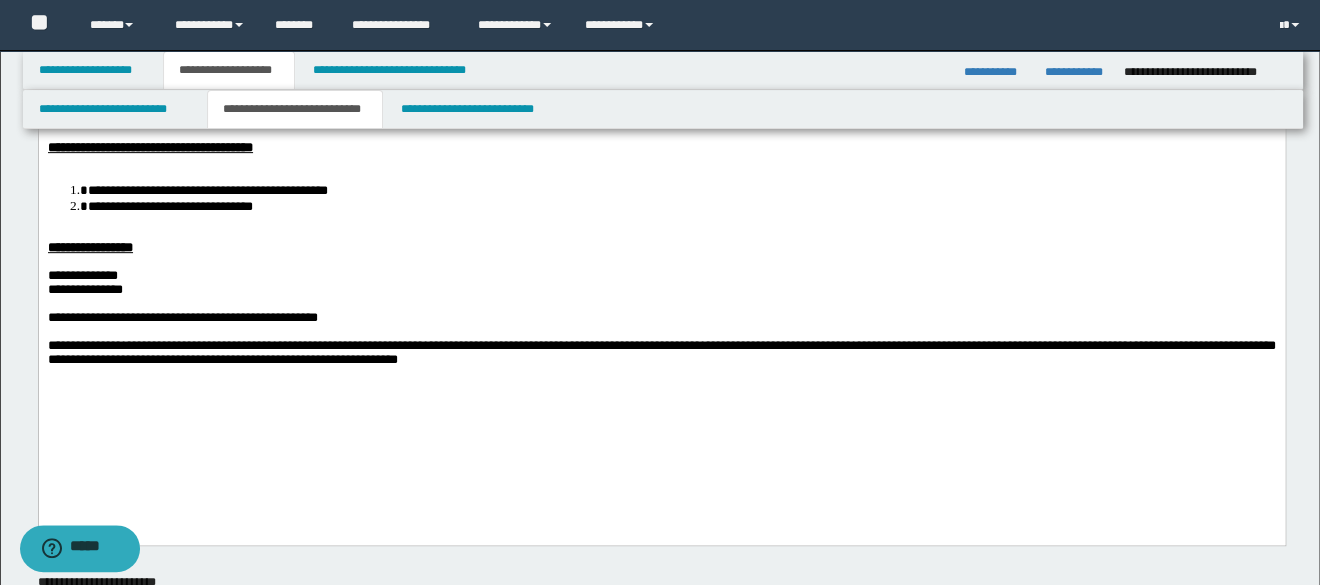 click on "**********" at bounding box center [681, 206] 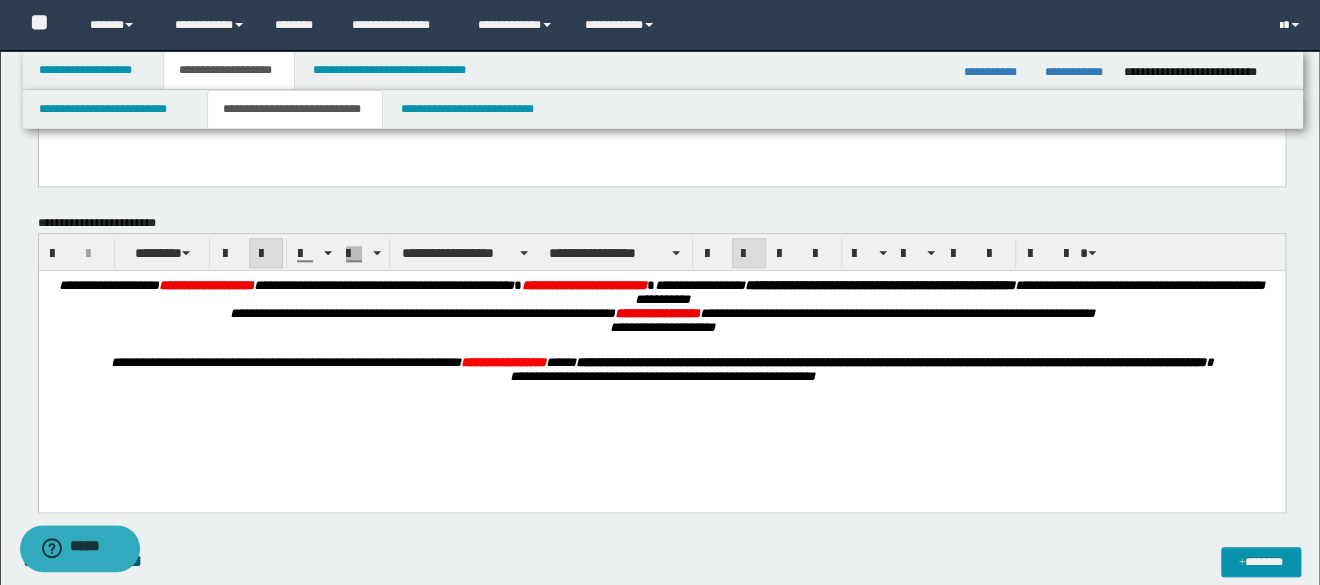 scroll, scrollTop: 688, scrollLeft: 0, axis: vertical 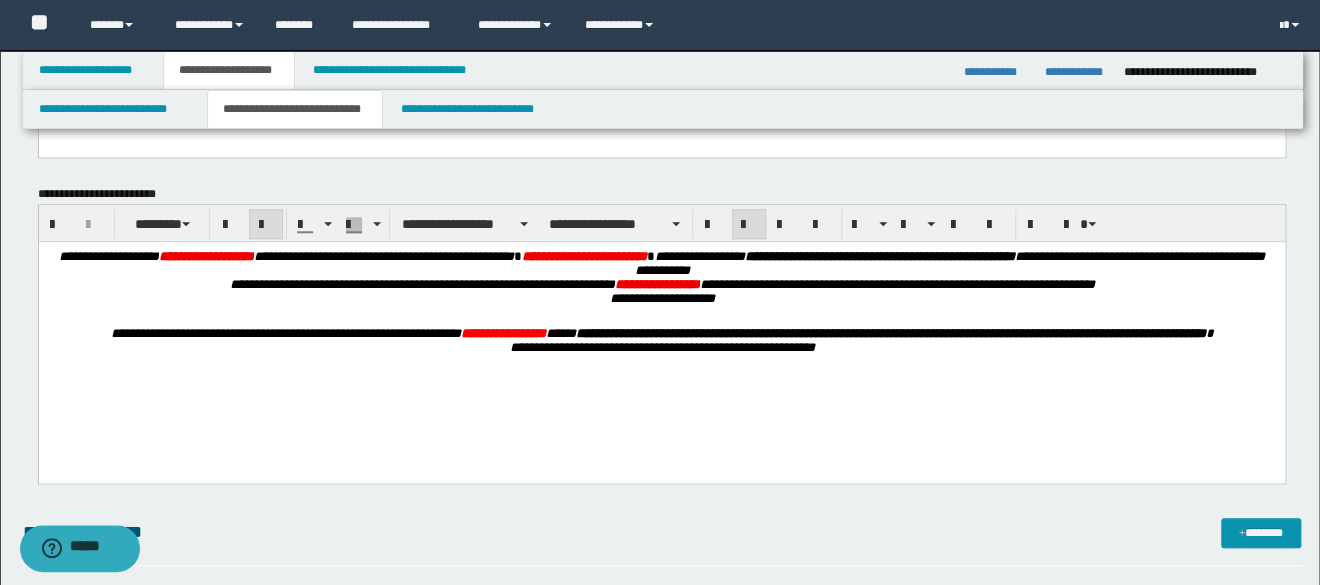 click on "**********" at bounding box center (661, 326) 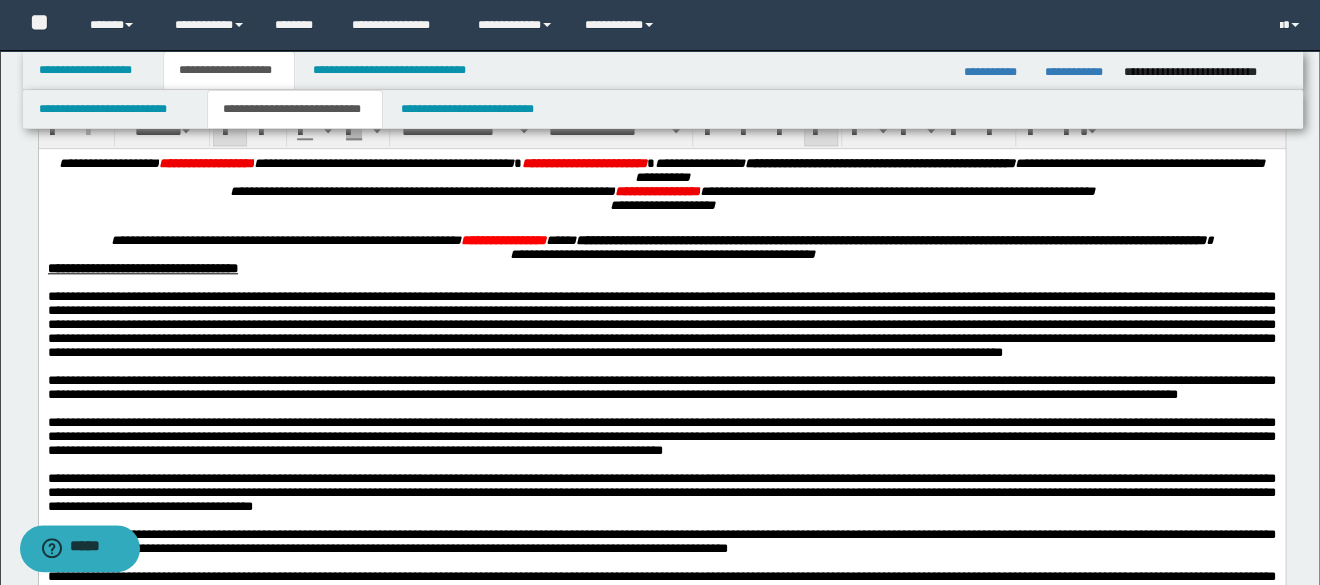 scroll, scrollTop: 871, scrollLeft: 0, axis: vertical 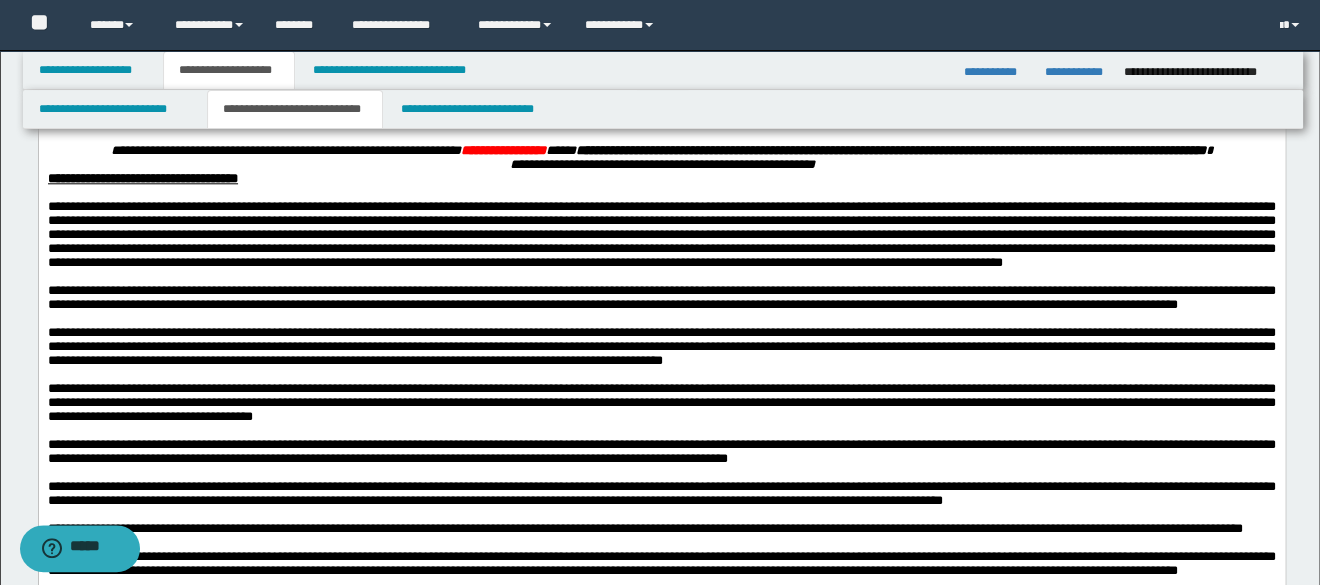 drag, startPoint x: 1327, startPoint y: 193, endPoint x: 1203, endPoint y: 196, distance: 124.036285 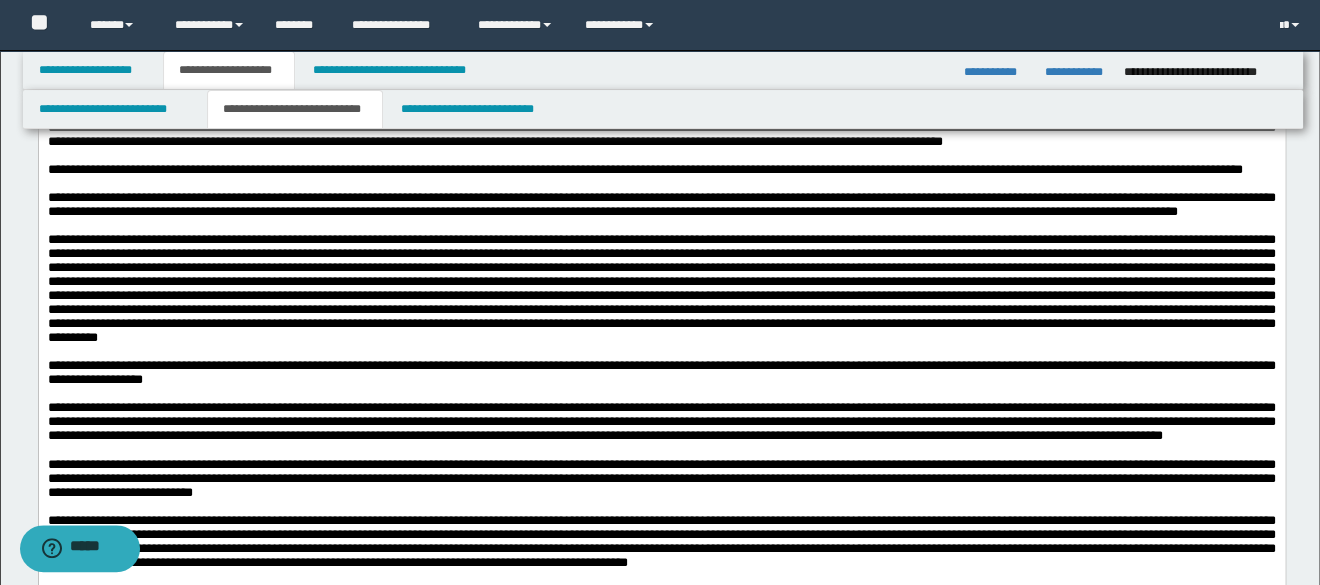 scroll, scrollTop: 1253, scrollLeft: 0, axis: vertical 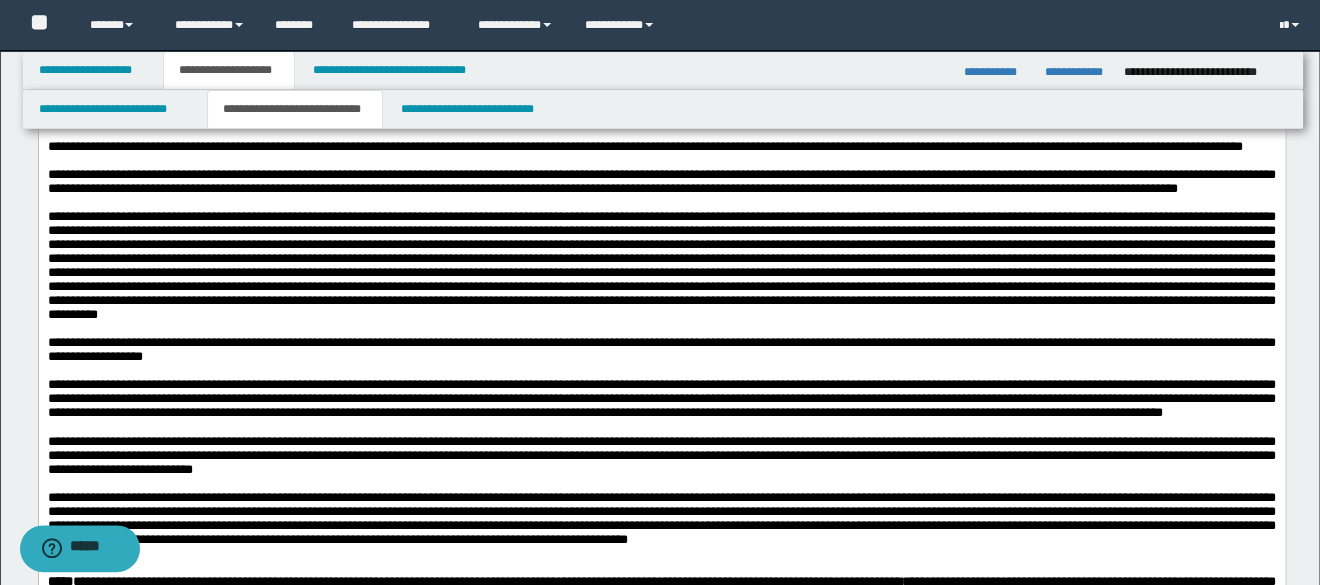 click at bounding box center [661, 265] 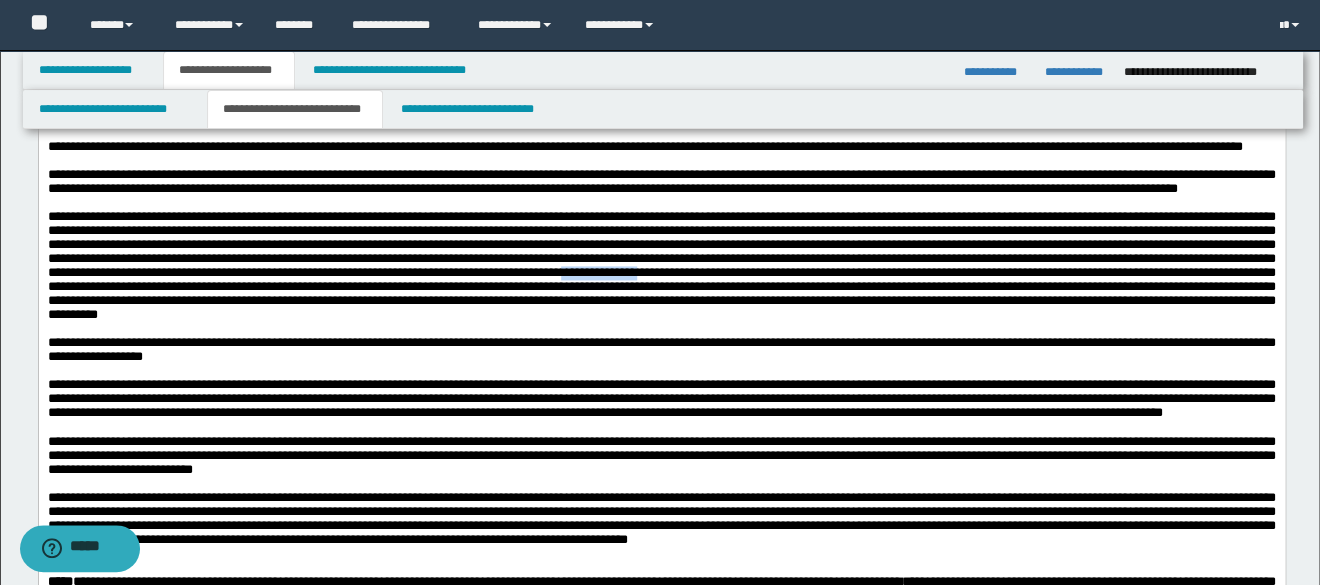 type 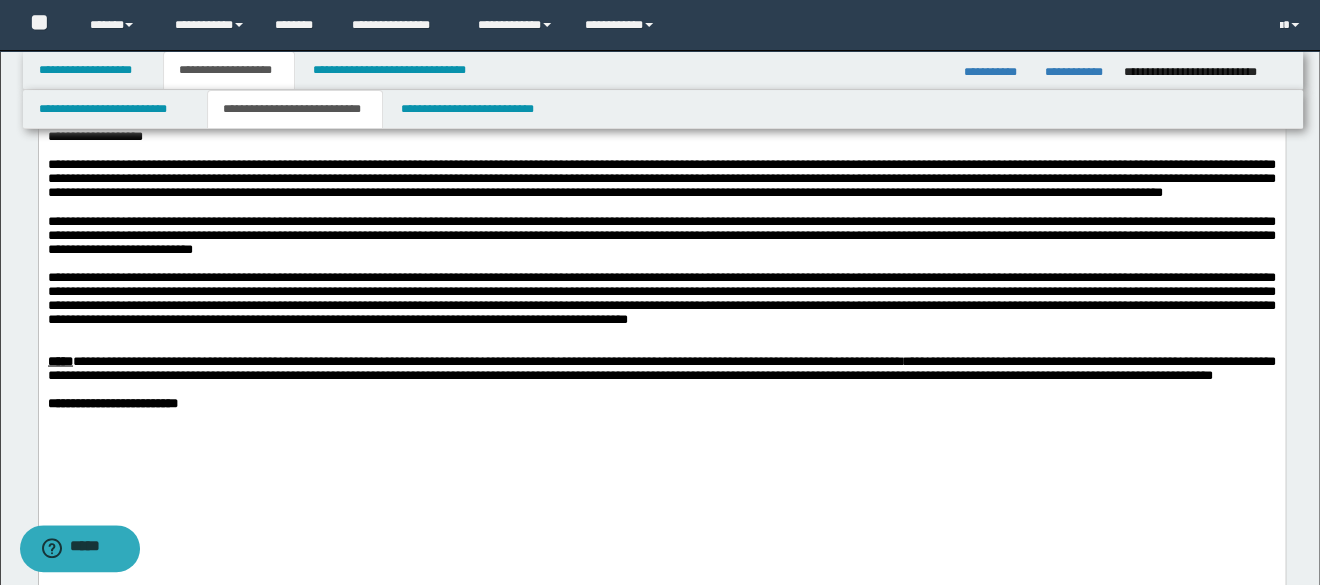 scroll, scrollTop: 1503, scrollLeft: 0, axis: vertical 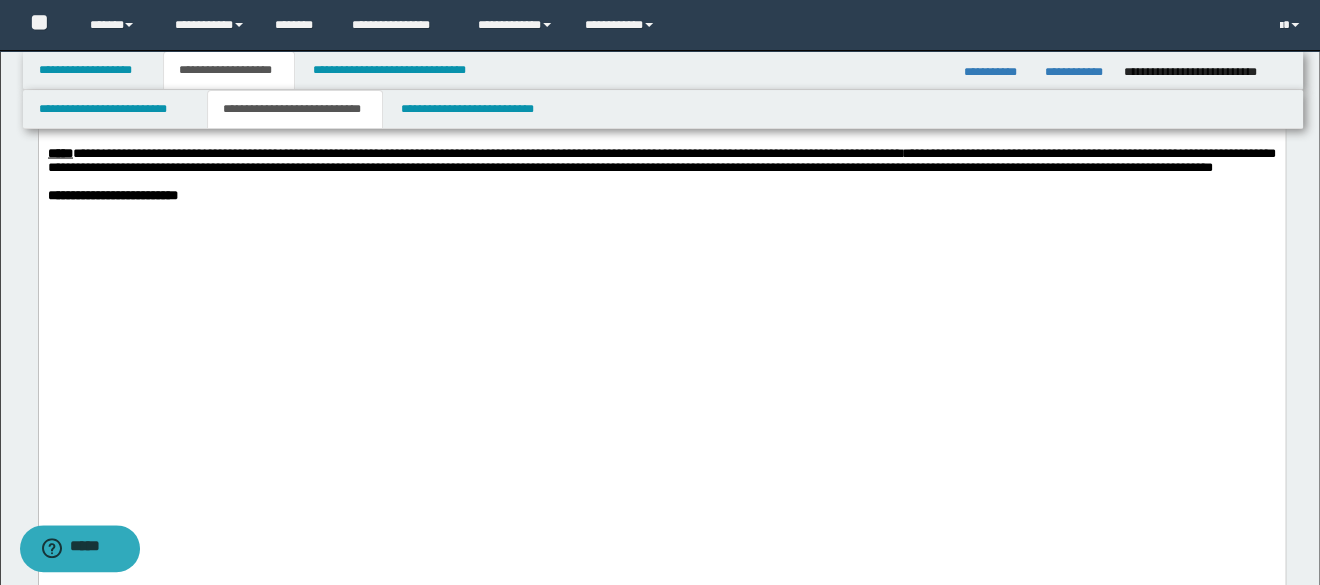 click at bounding box center (661, 125) 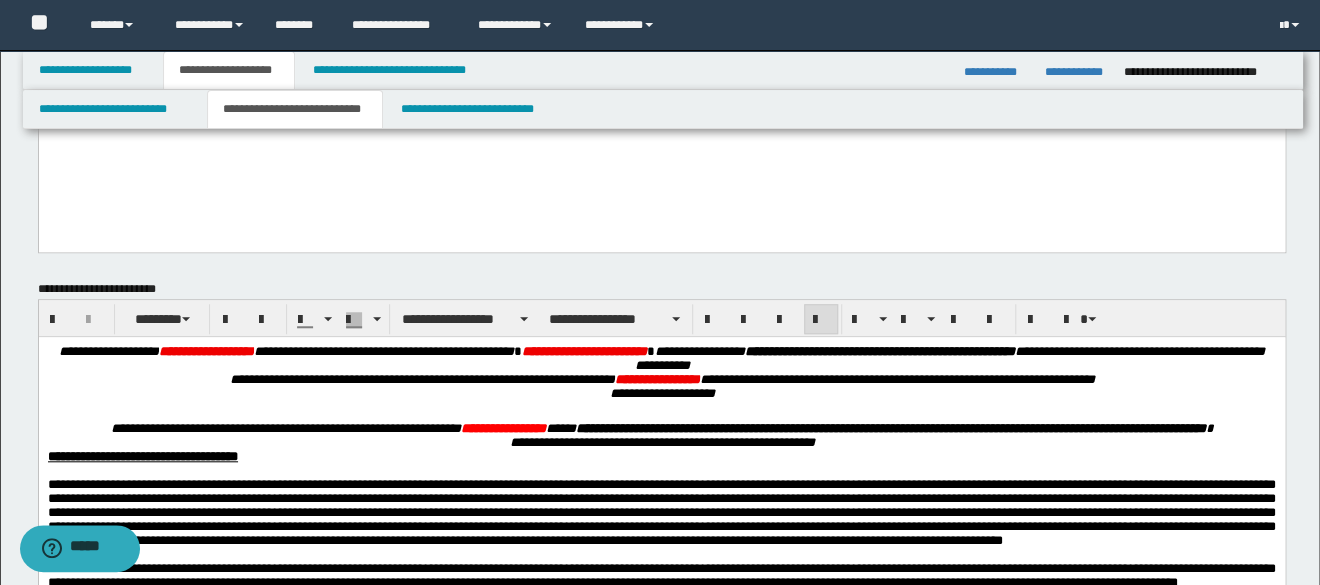 scroll, scrollTop: 586, scrollLeft: 0, axis: vertical 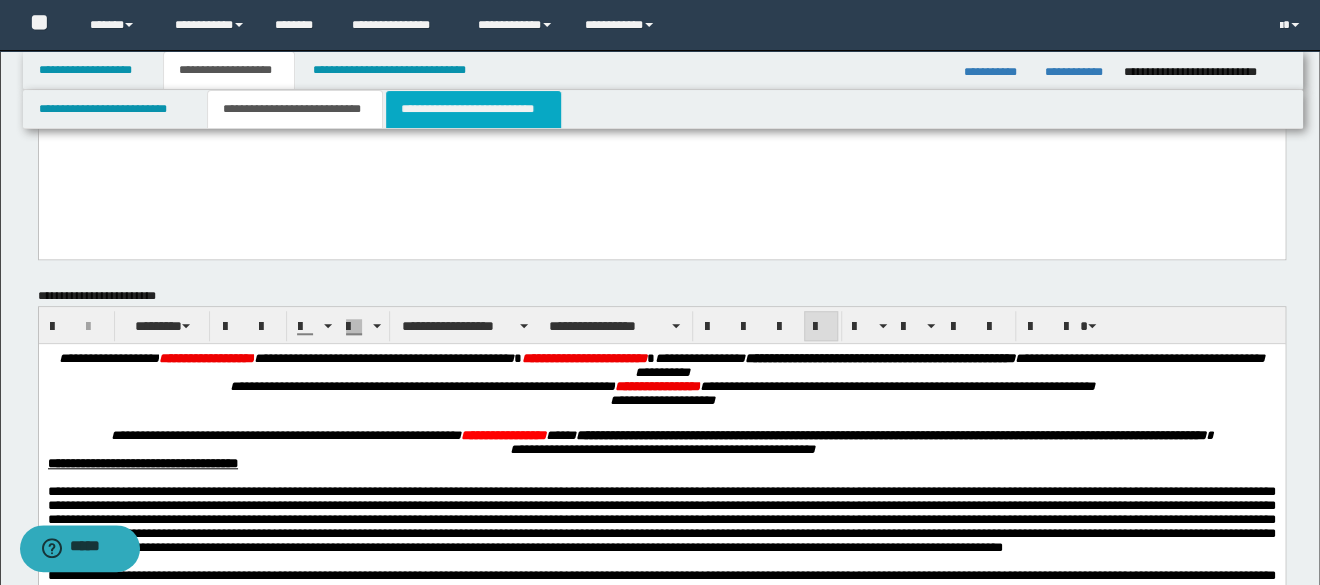 click on "**********" at bounding box center [474, 109] 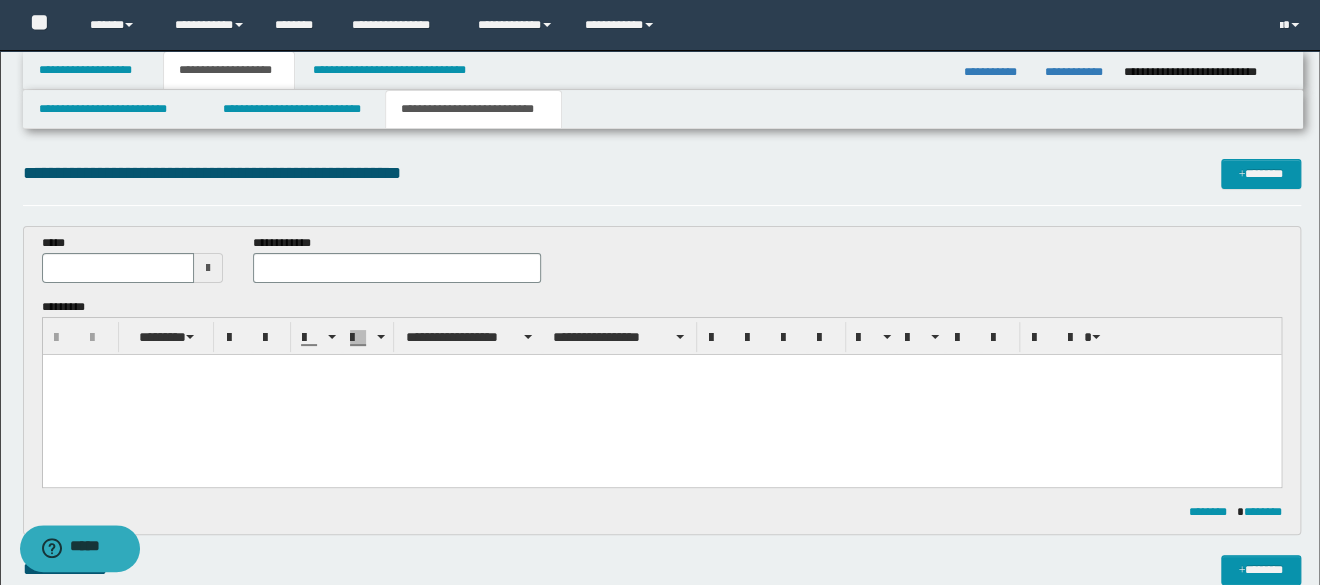 scroll, scrollTop: 0, scrollLeft: 0, axis: both 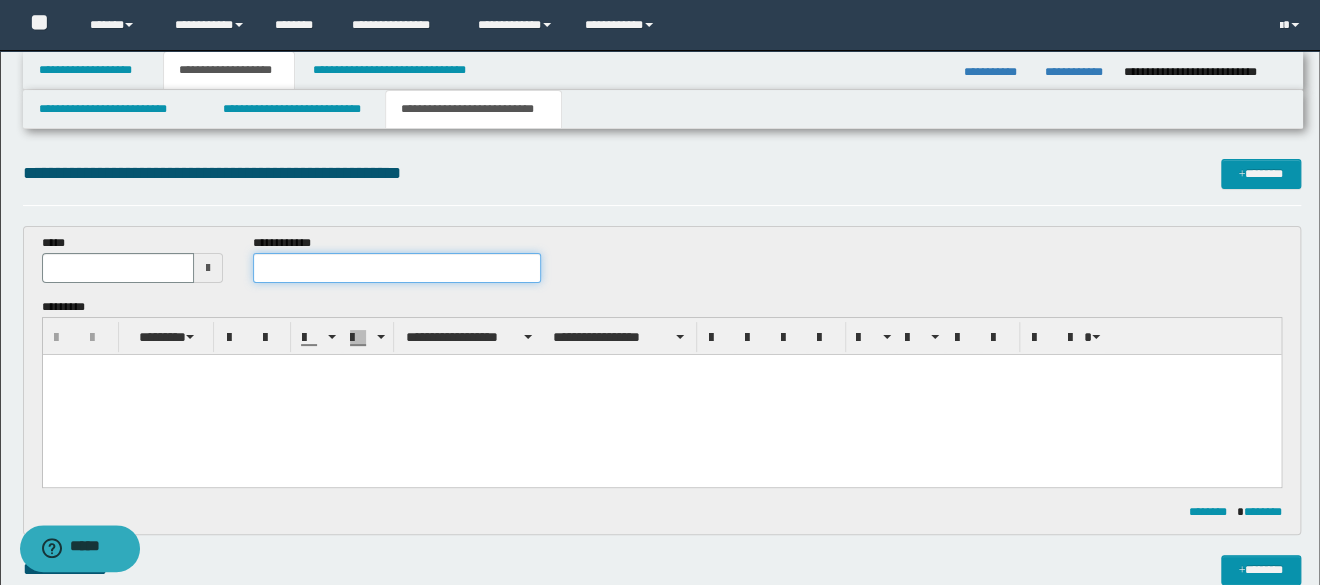 paste on "**********" 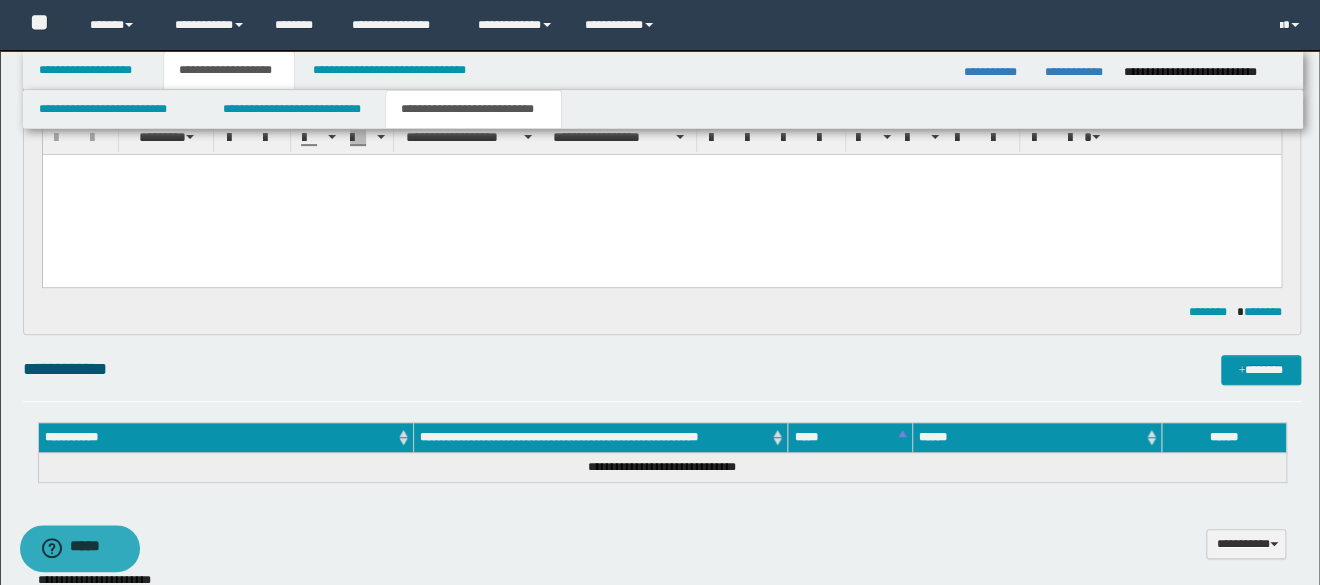 scroll, scrollTop: 400, scrollLeft: 0, axis: vertical 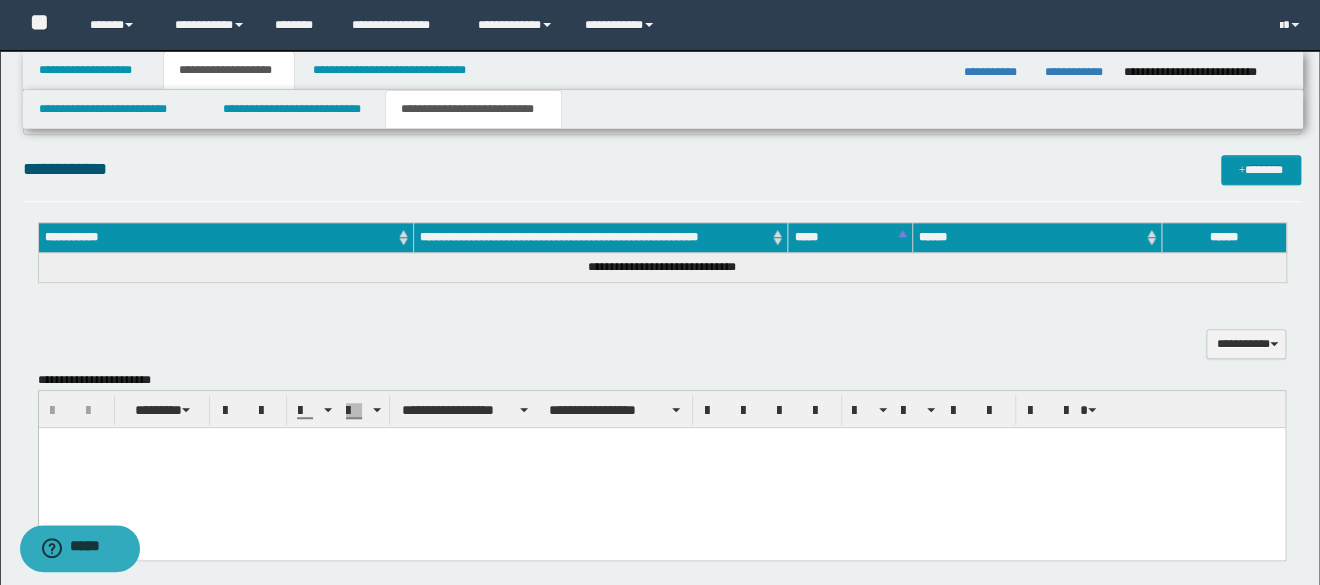 type on "**********" 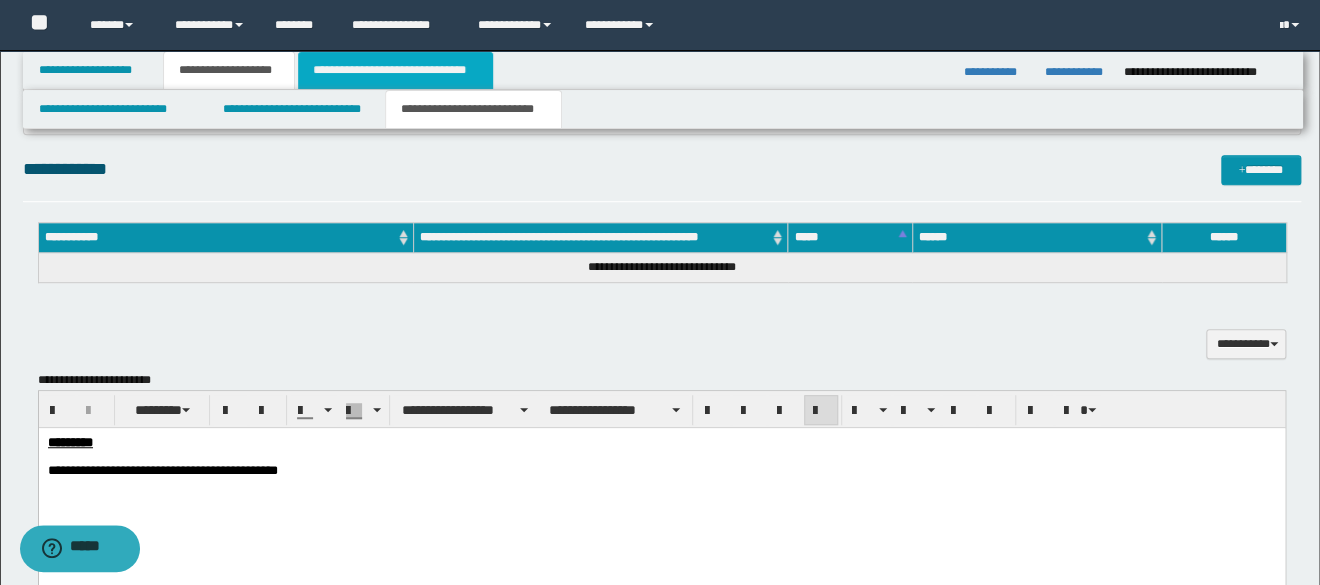 click on "**********" at bounding box center [395, 70] 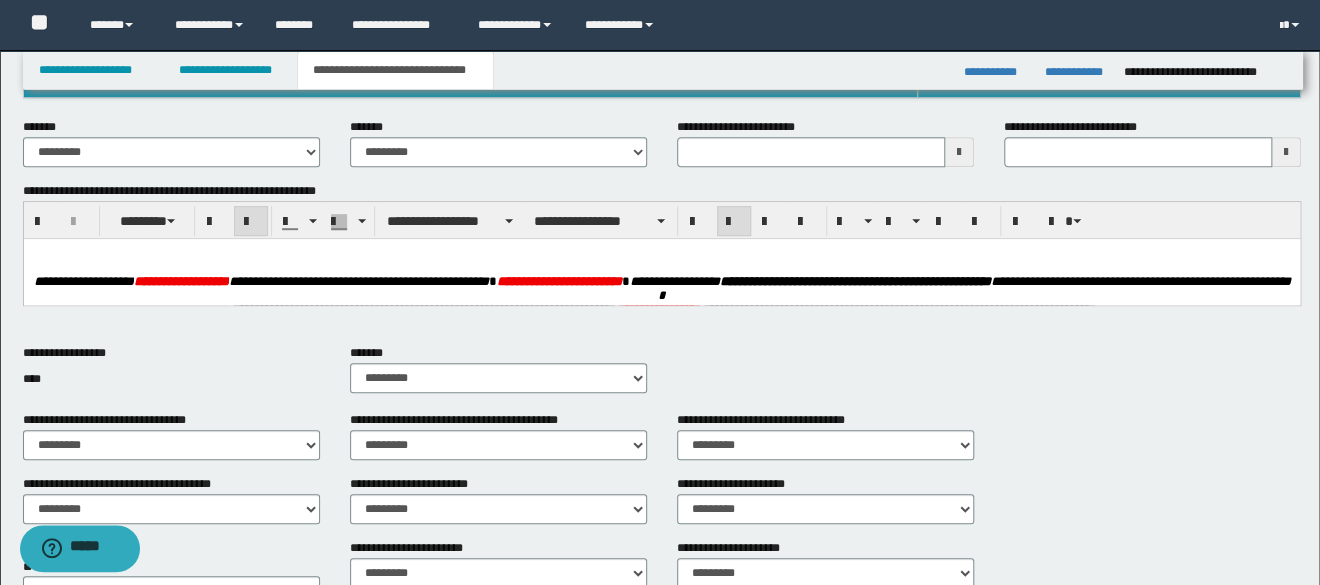 click at bounding box center (661, 267) 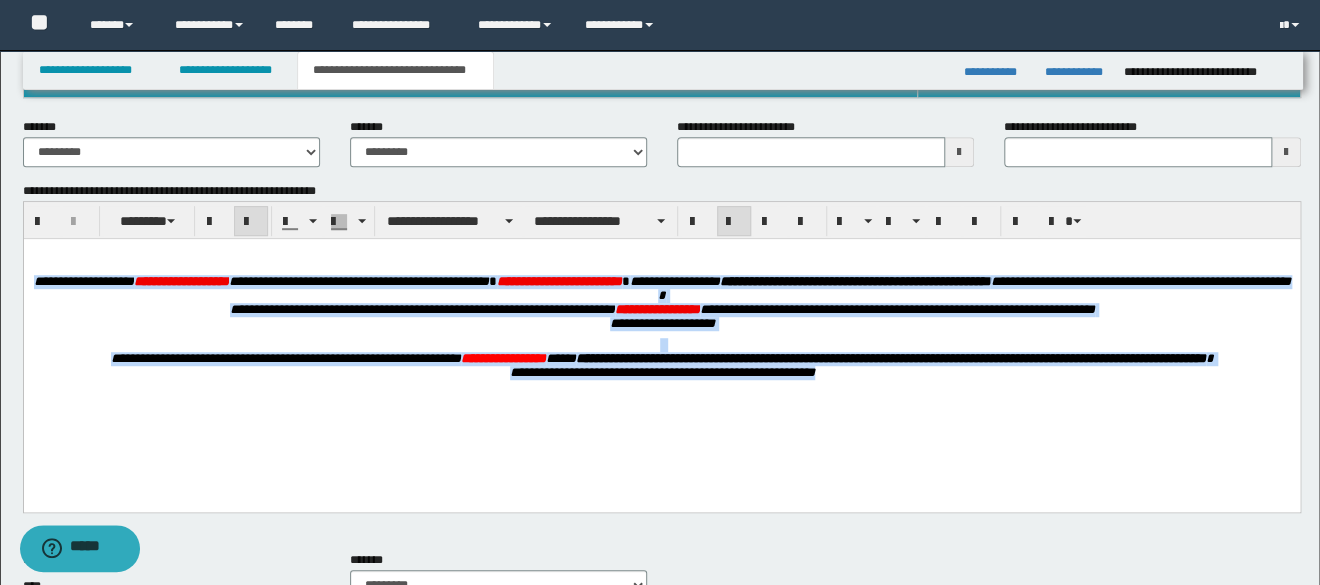 drag, startPoint x: 48, startPoint y: 285, endPoint x: 910, endPoint y: 404, distance: 870.1753 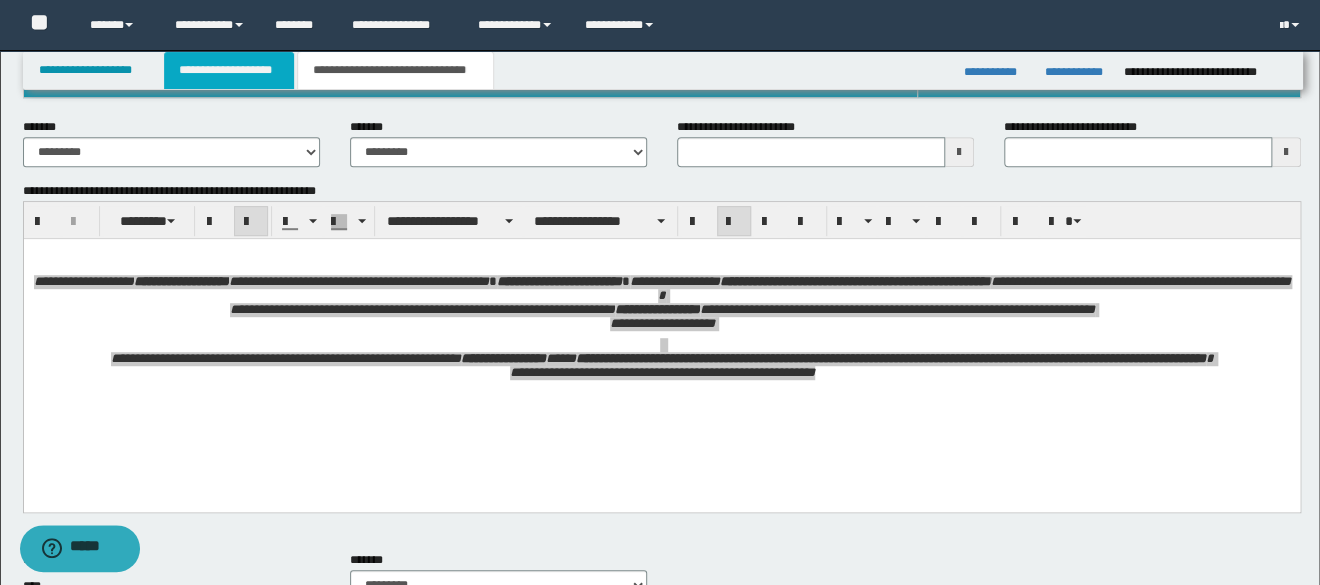 click on "**********" at bounding box center (229, 70) 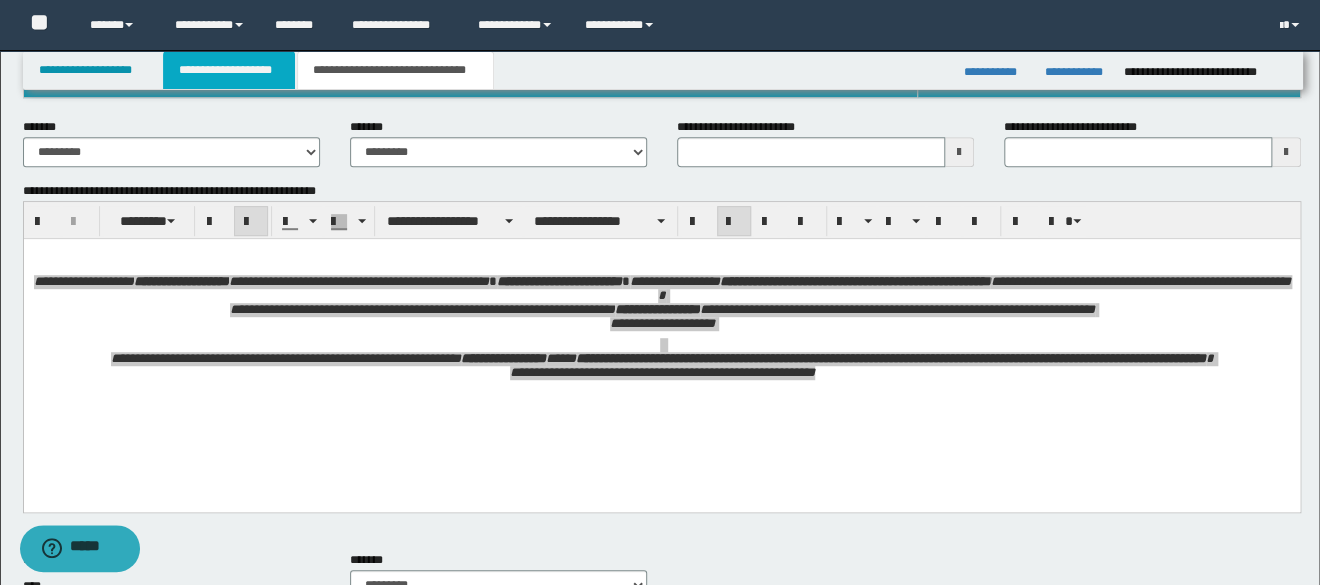 scroll, scrollTop: 400, scrollLeft: 0, axis: vertical 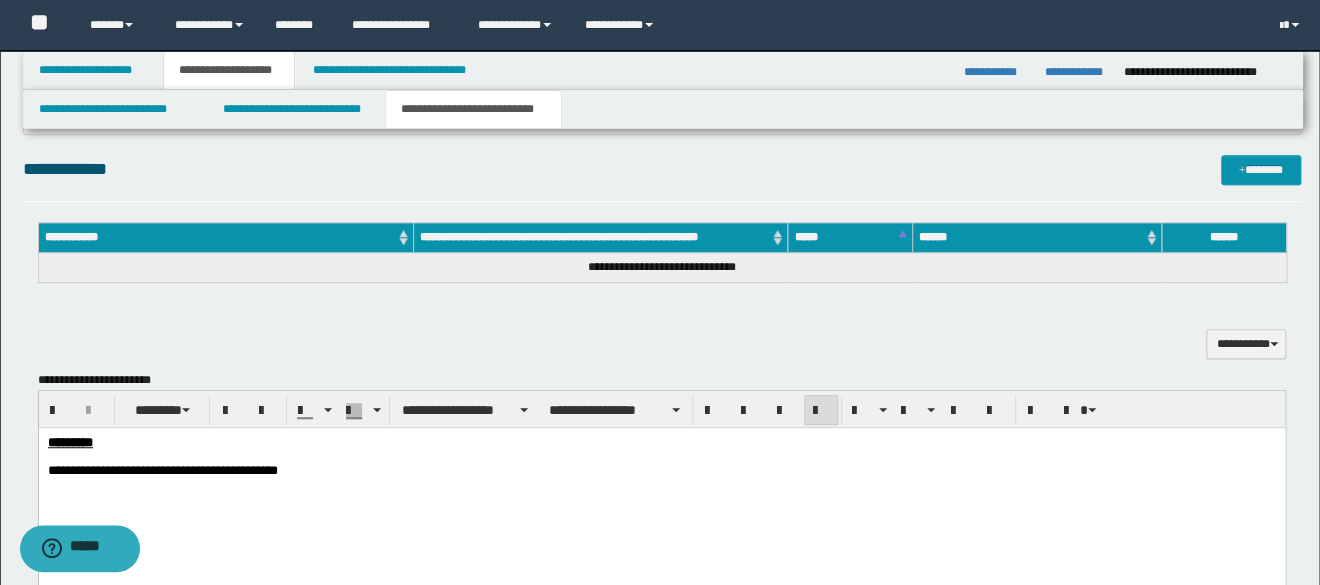 click on "**********" at bounding box center [661, 481] 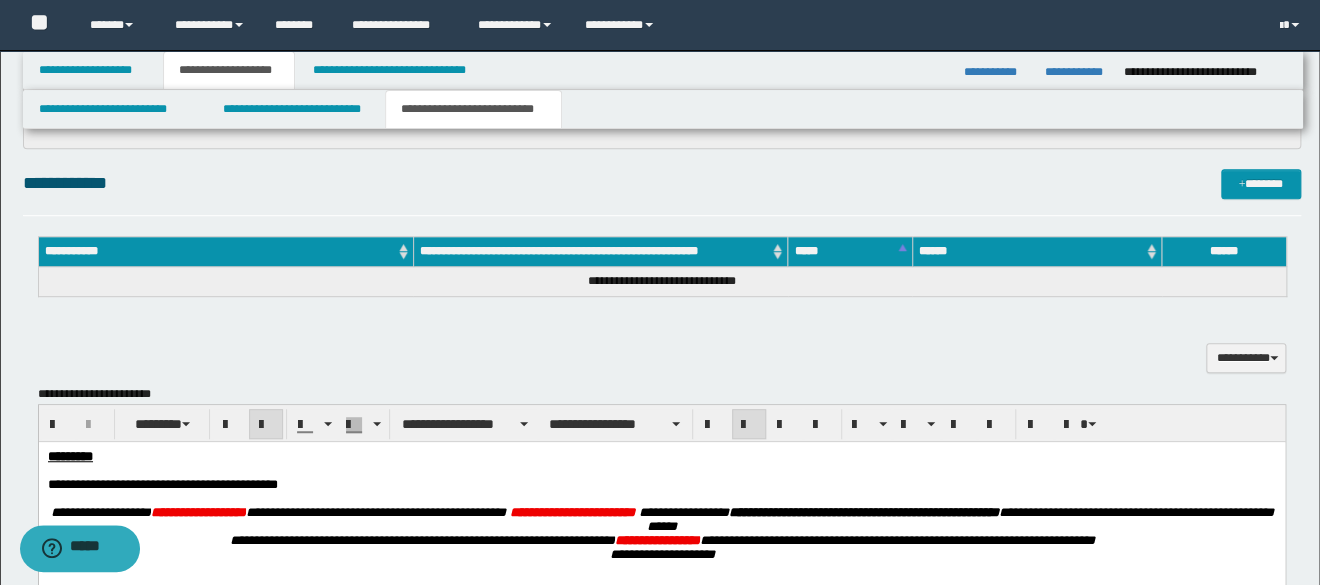 scroll, scrollTop: 364, scrollLeft: 0, axis: vertical 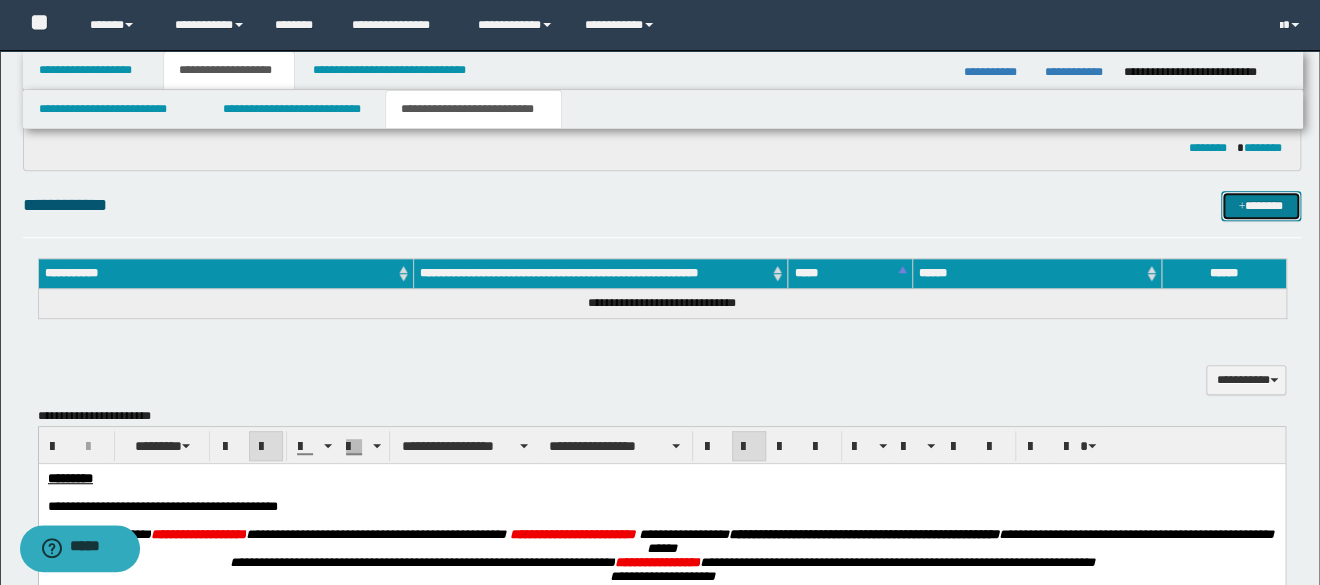 click on "*******" at bounding box center [1261, 206] 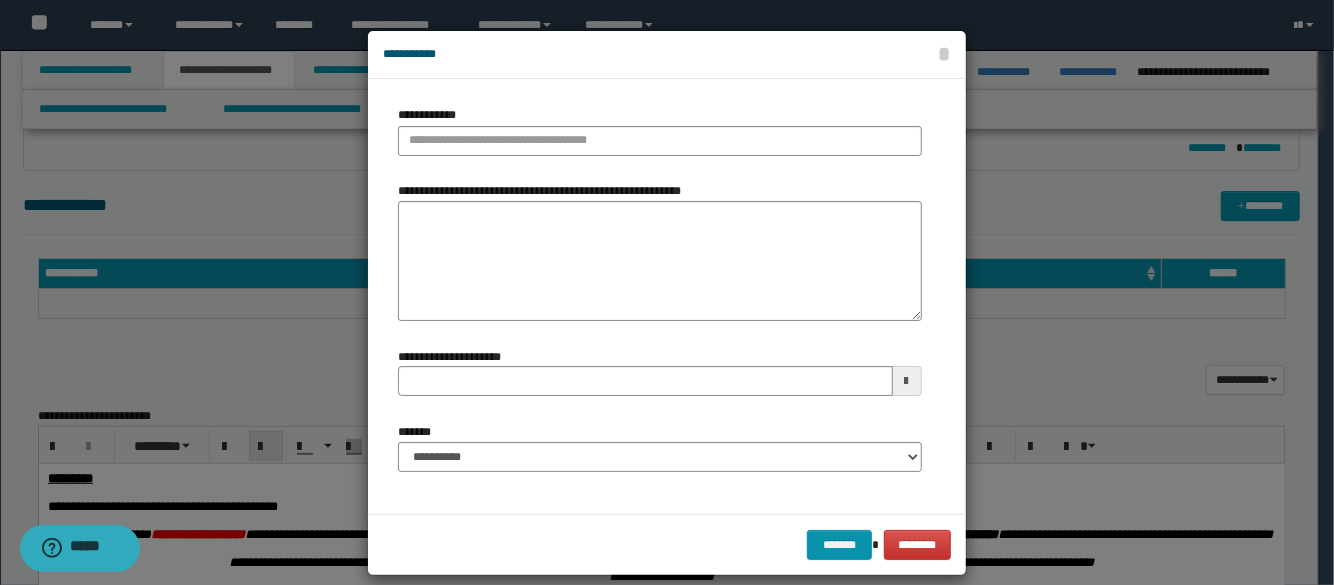 type 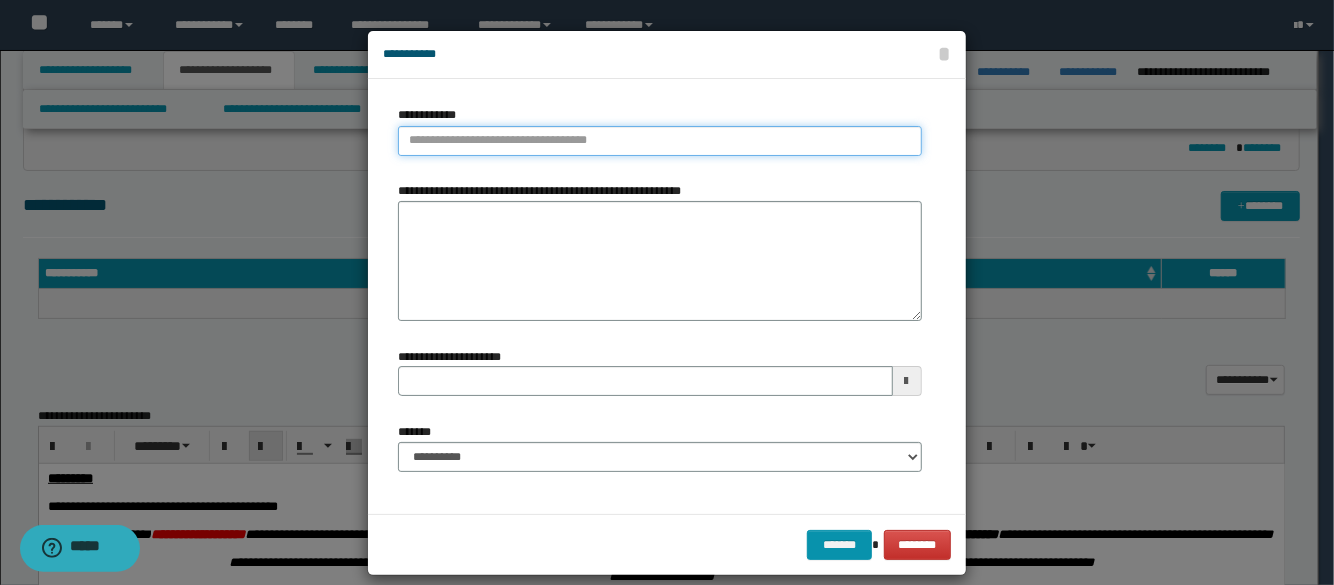 click on "**********" at bounding box center [659, 141] 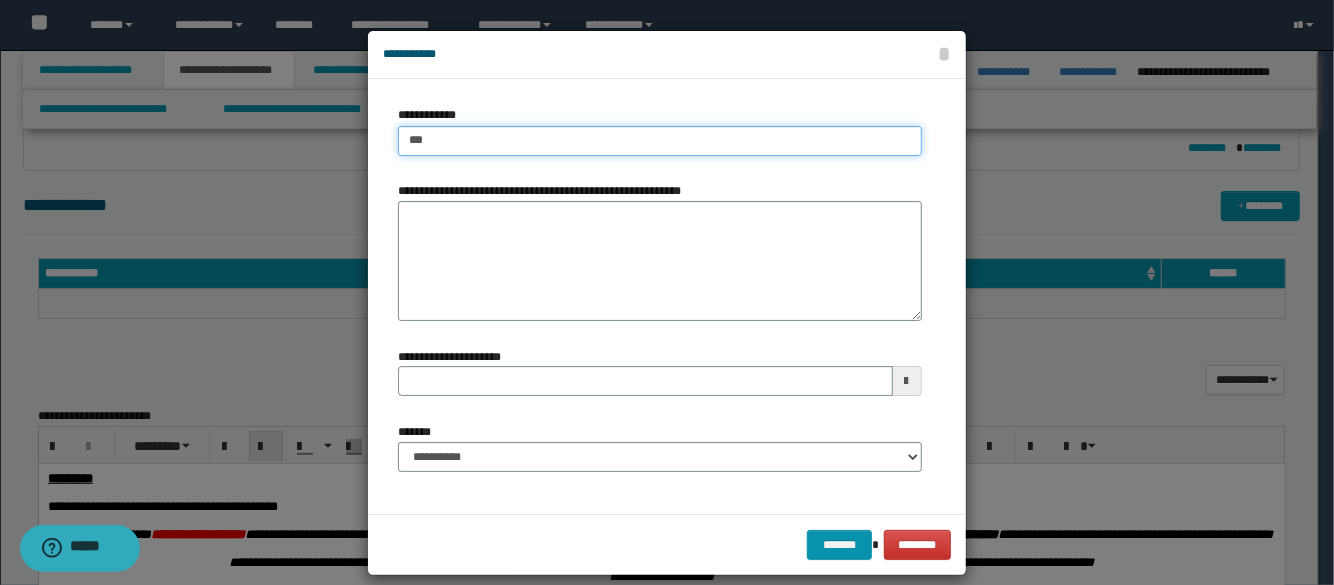 type on "****" 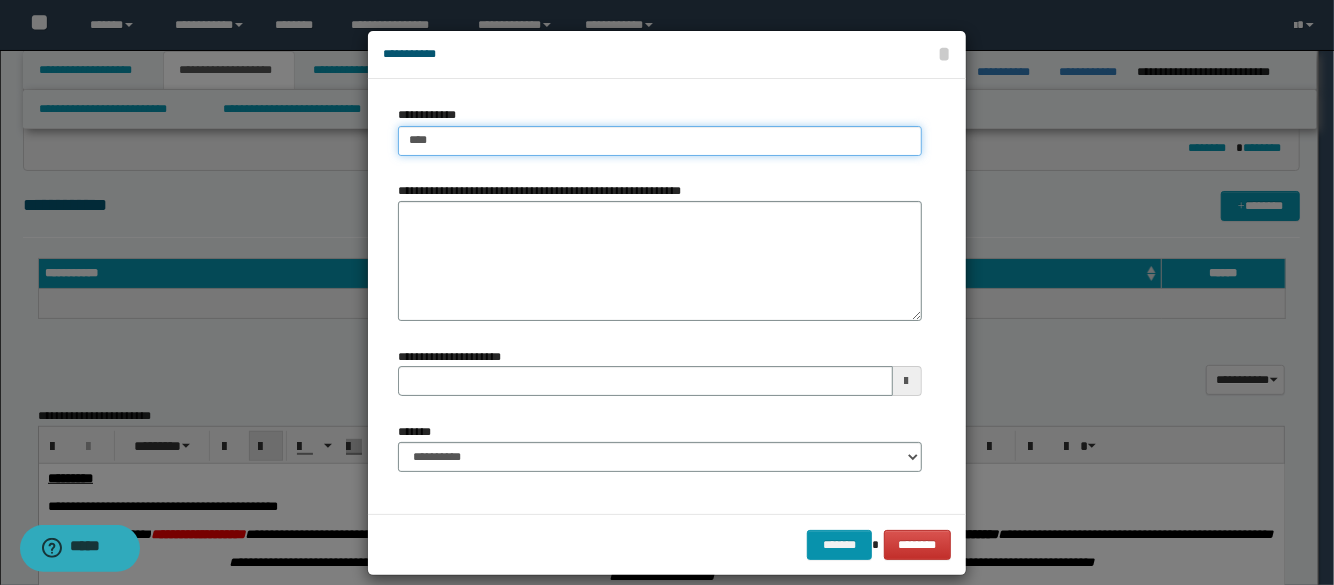 type on "****" 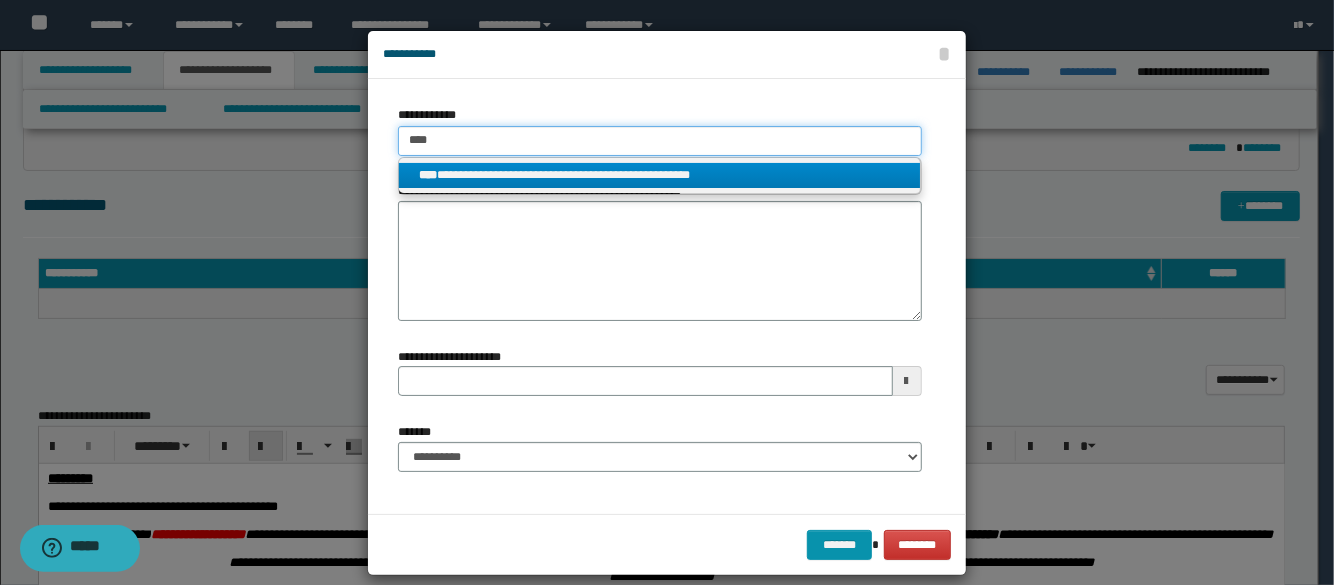 type on "****" 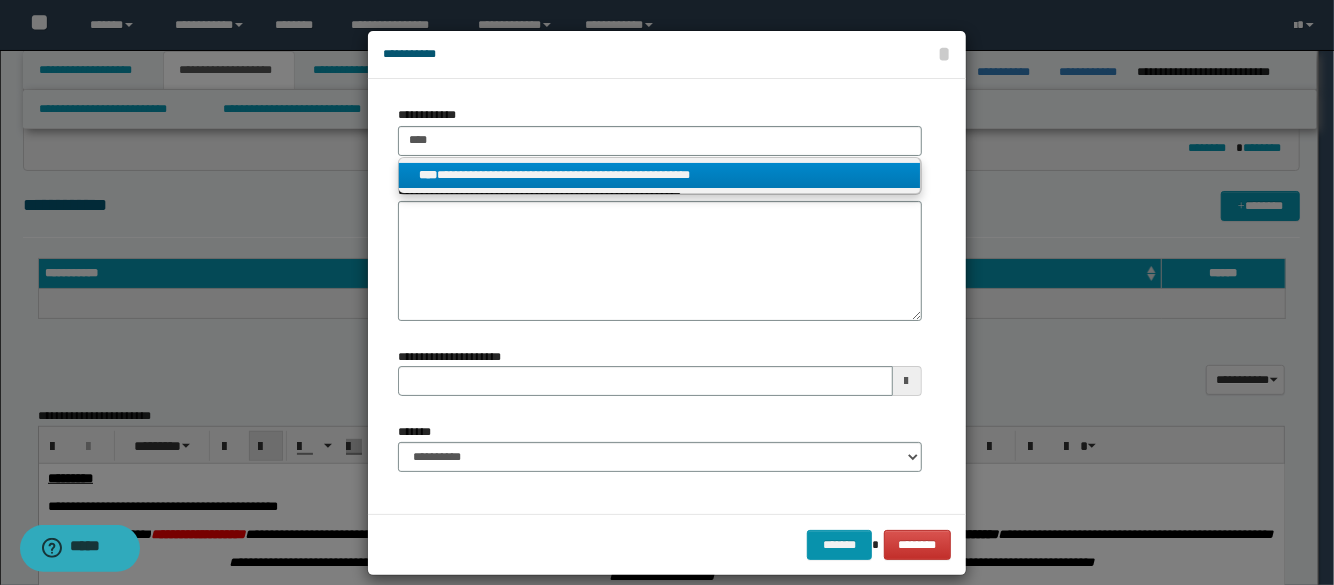 click on "**********" at bounding box center (659, 175) 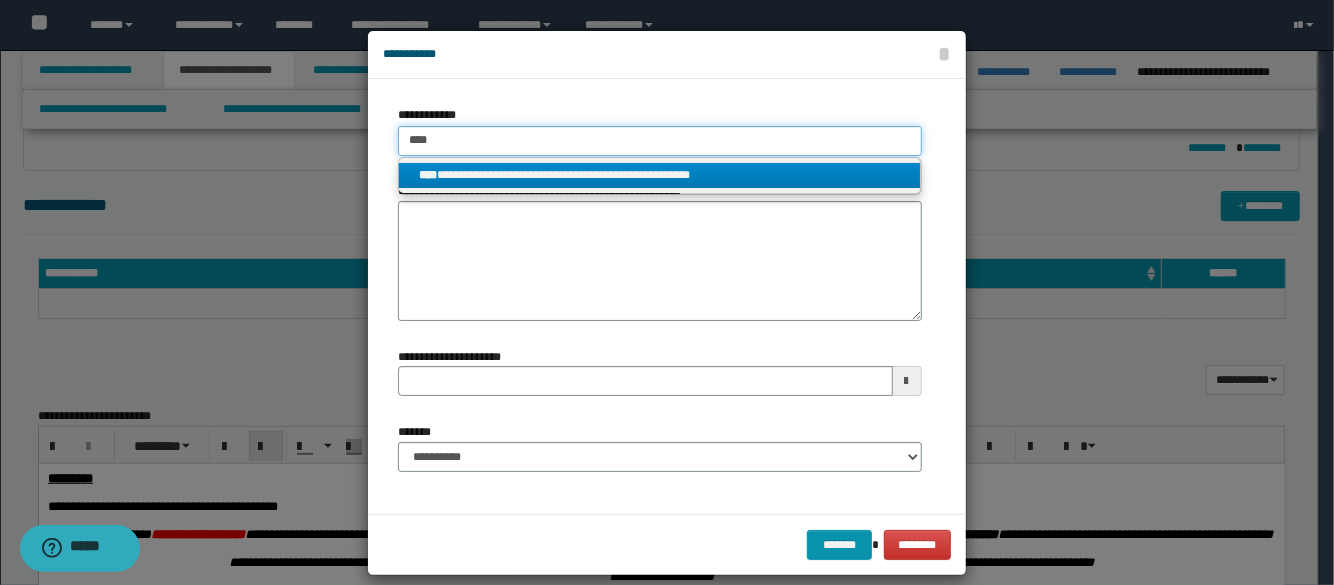 type 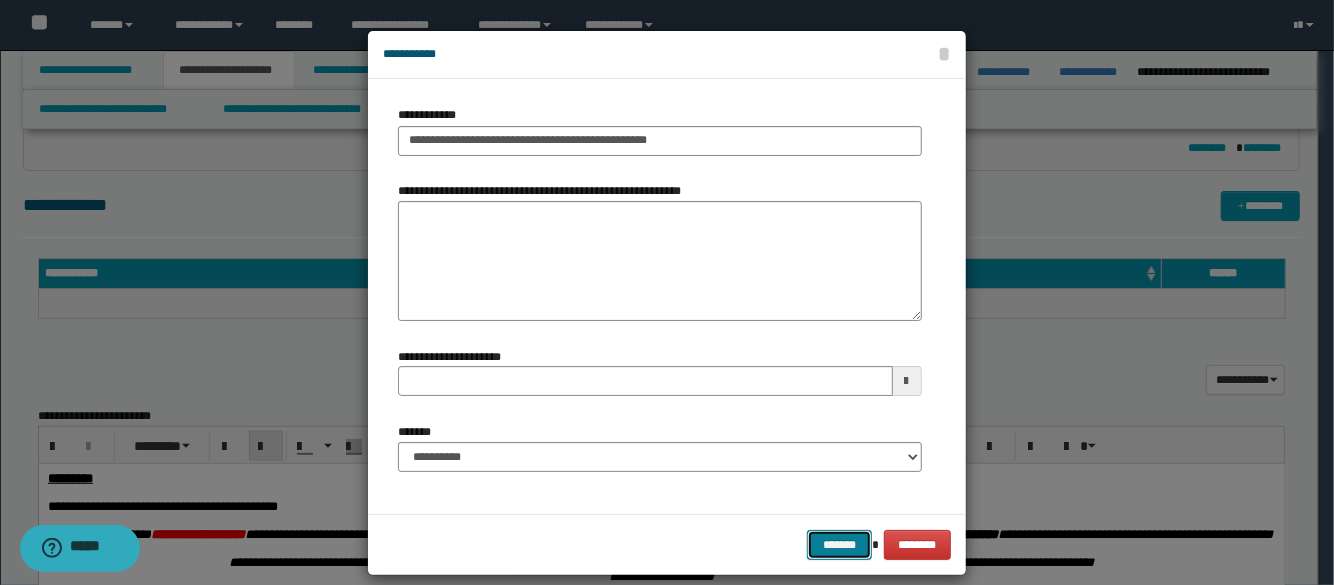 click on "*******" at bounding box center [839, 545] 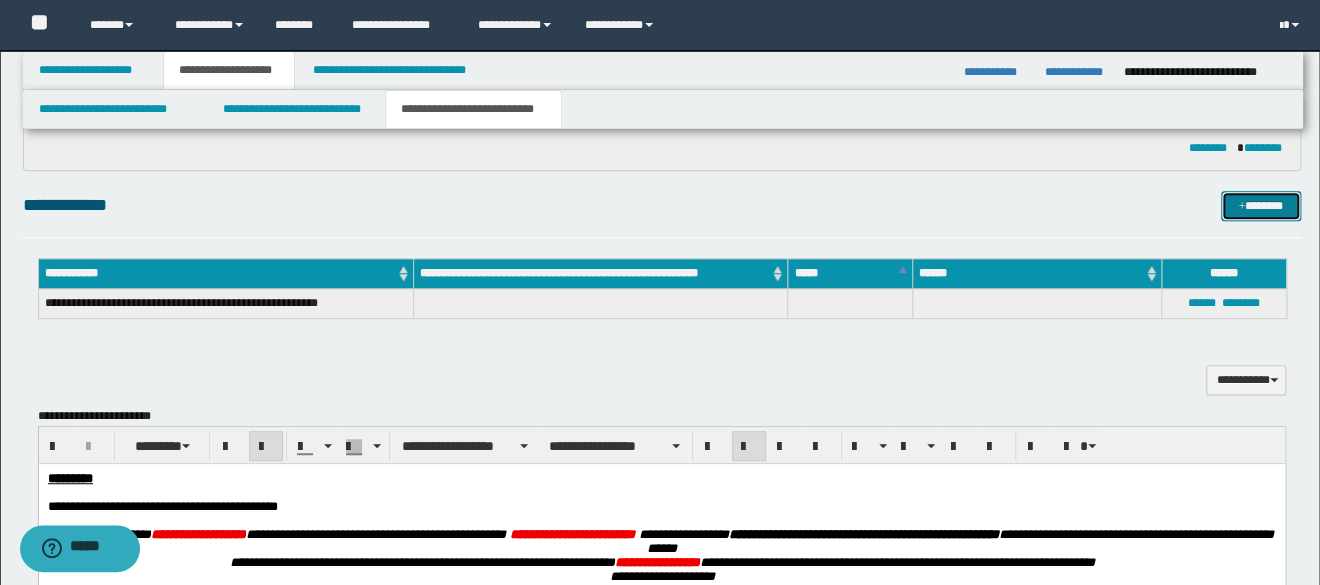 click on "*******" at bounding box center (1261, 206) 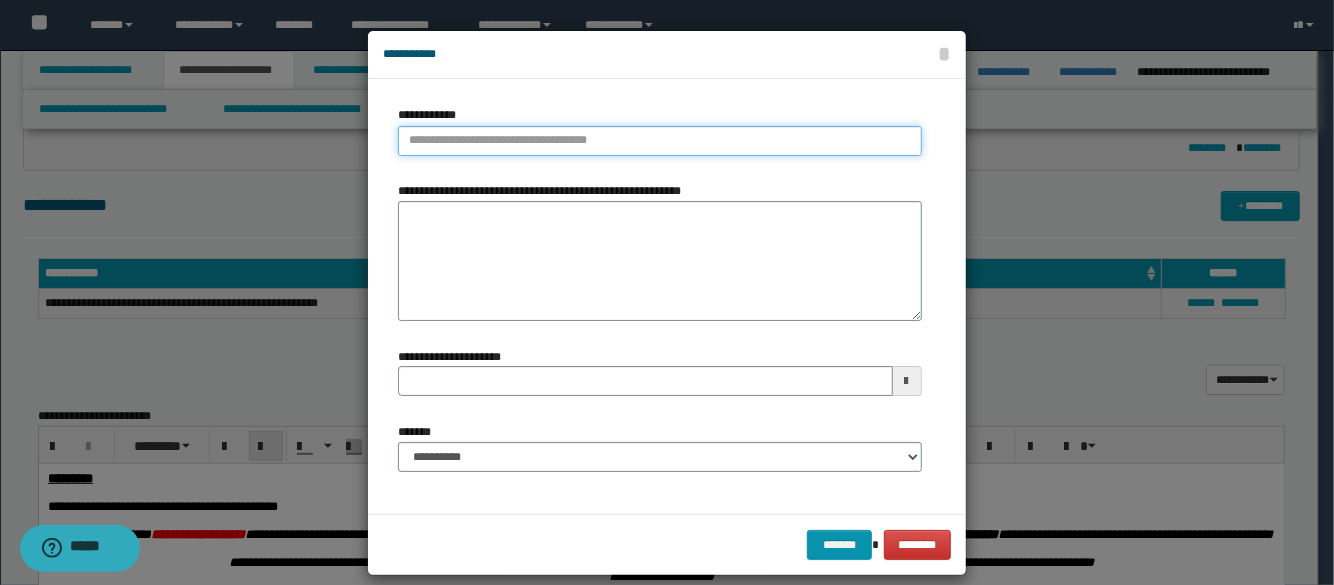 type on "**********" 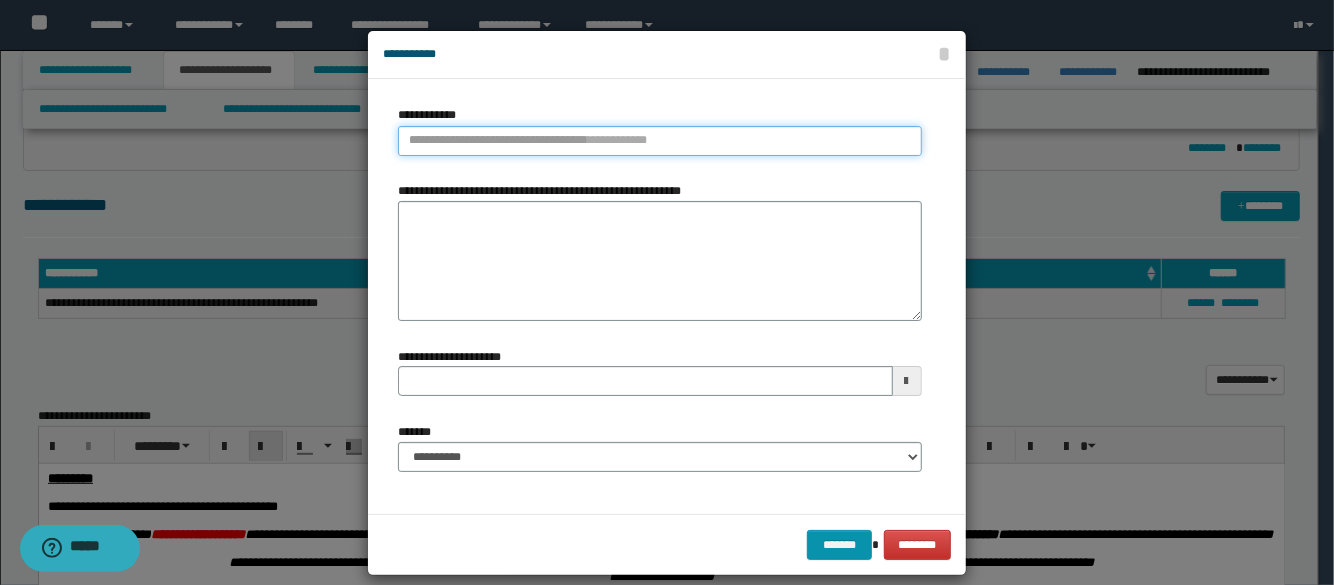 click on "**********" at bounding box center (659, 141) 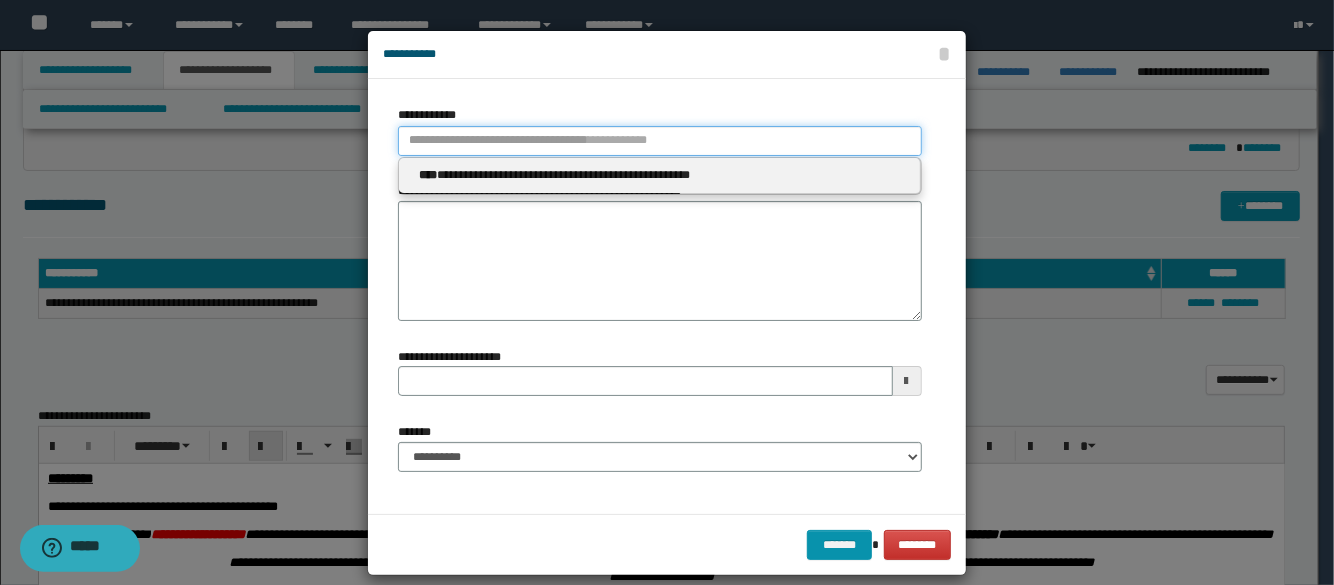 type 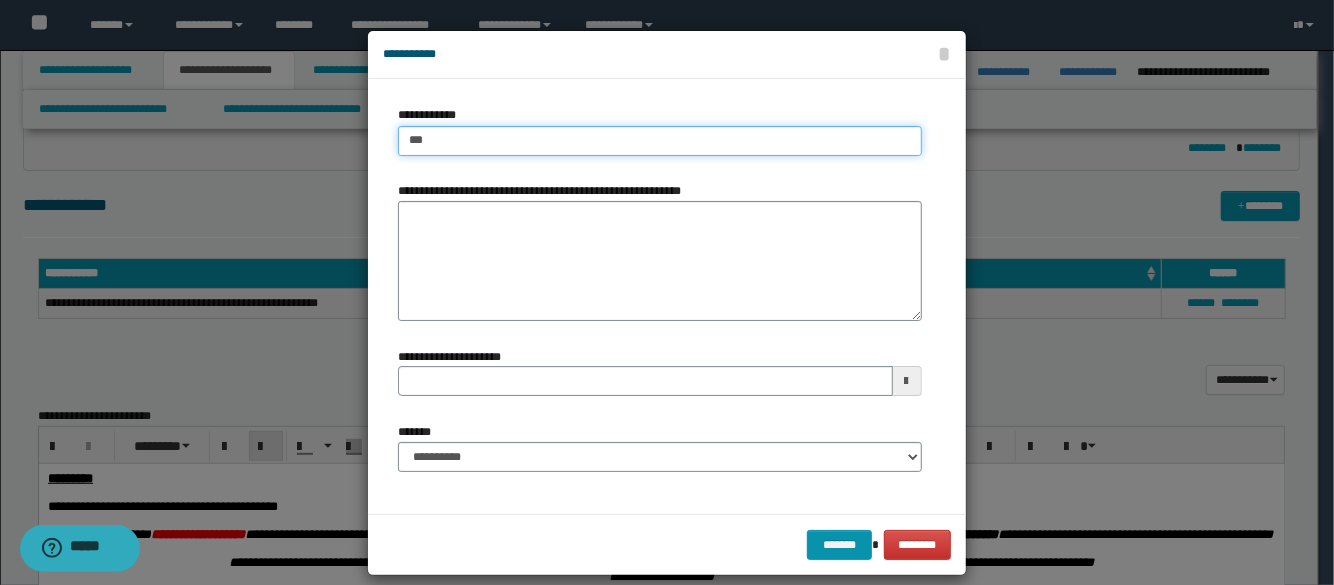 type on "****" 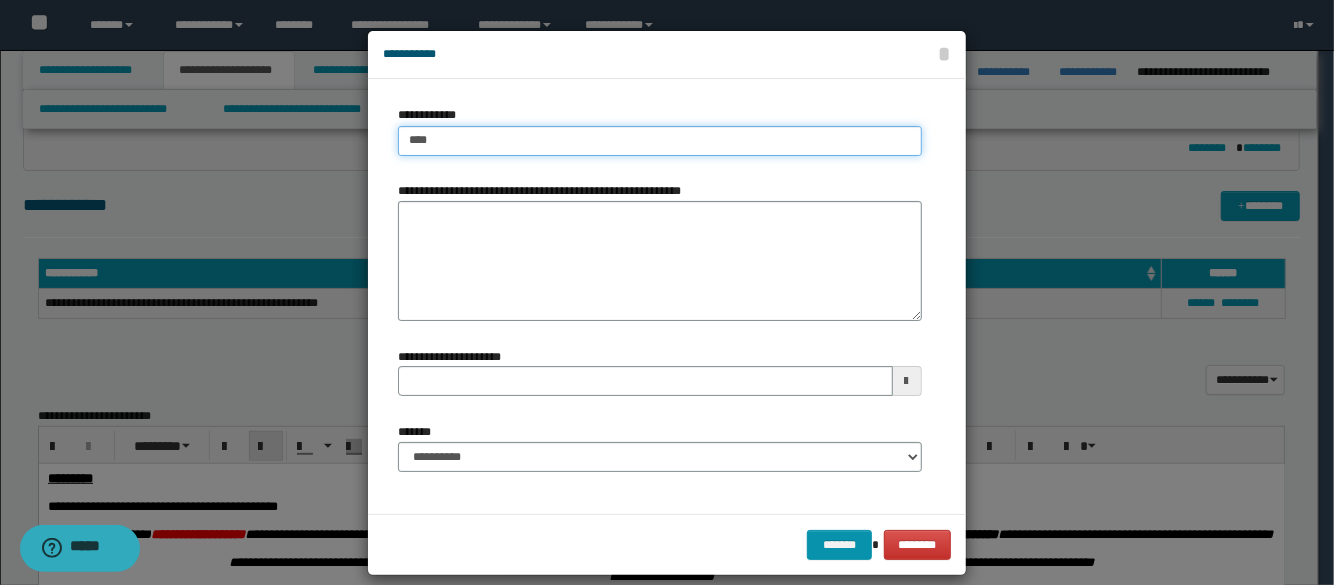 type on "****" 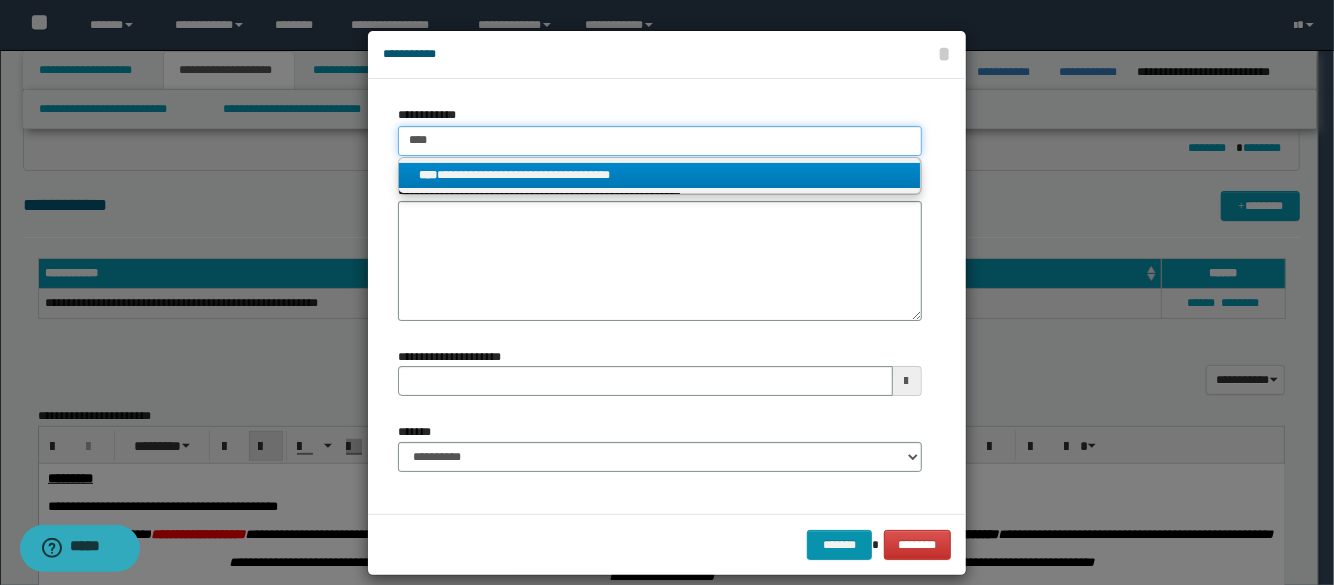 type on "****" 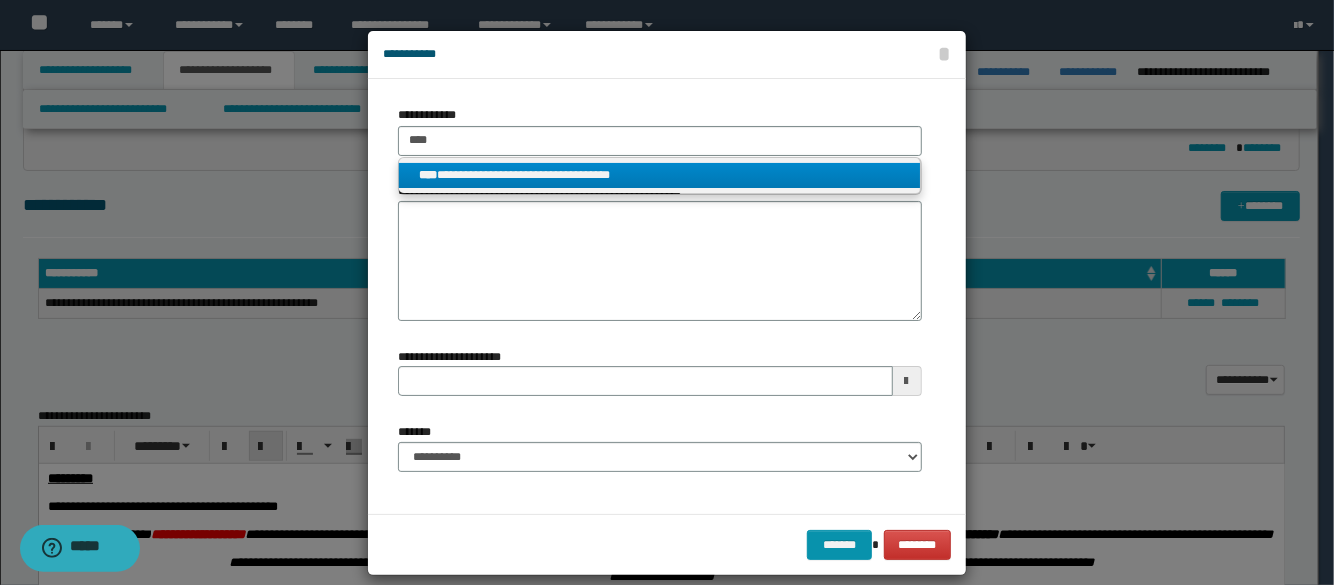 click on "**********" at bounding box center (659, 175) 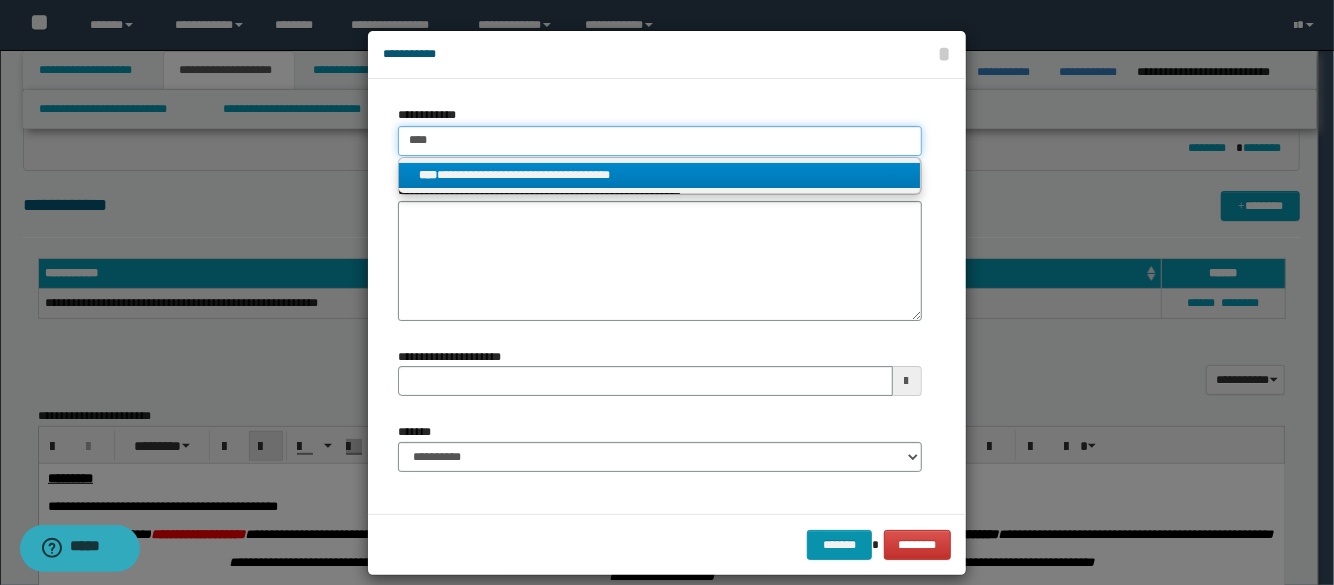 type 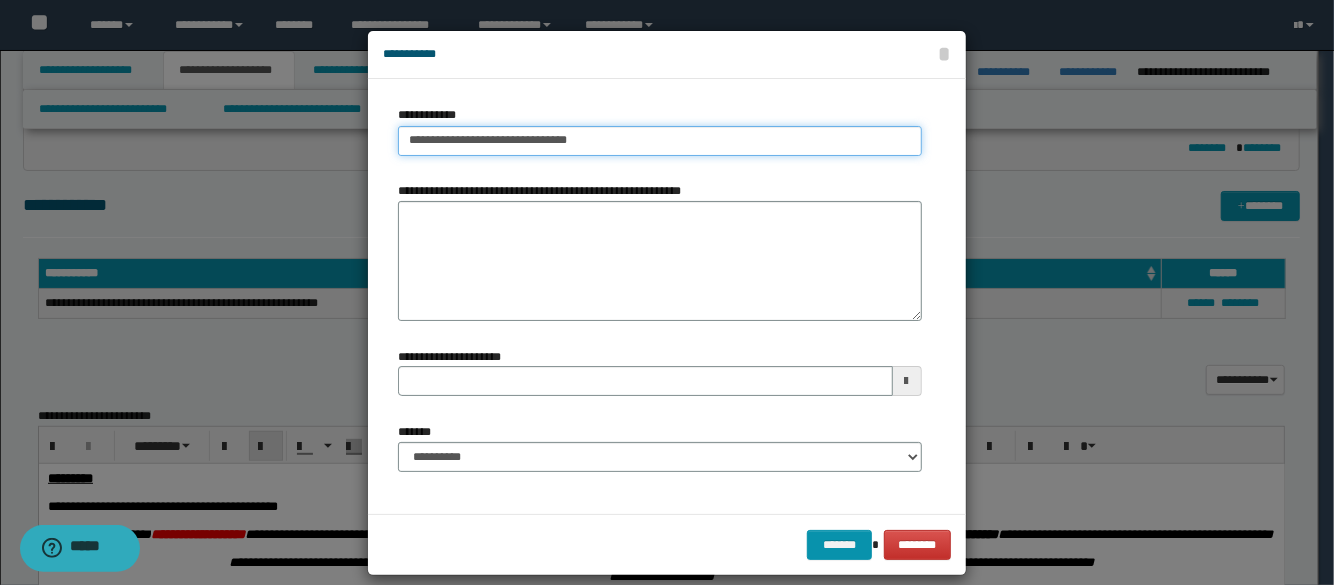 type 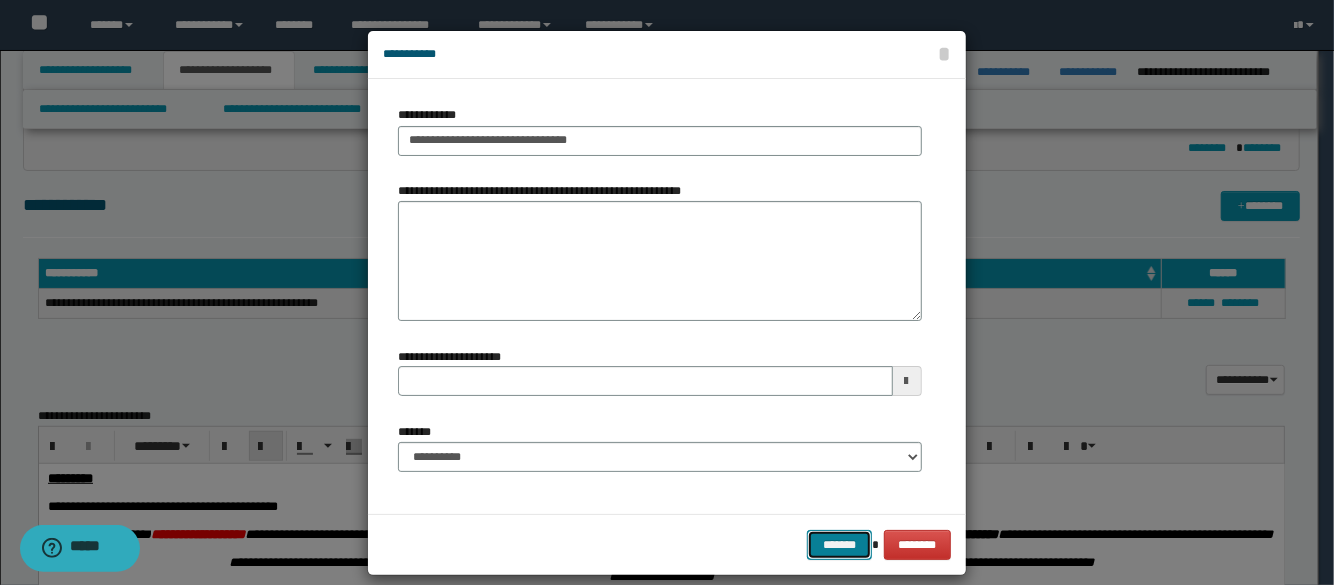 click on "*******" at bounding box center [839, 545] 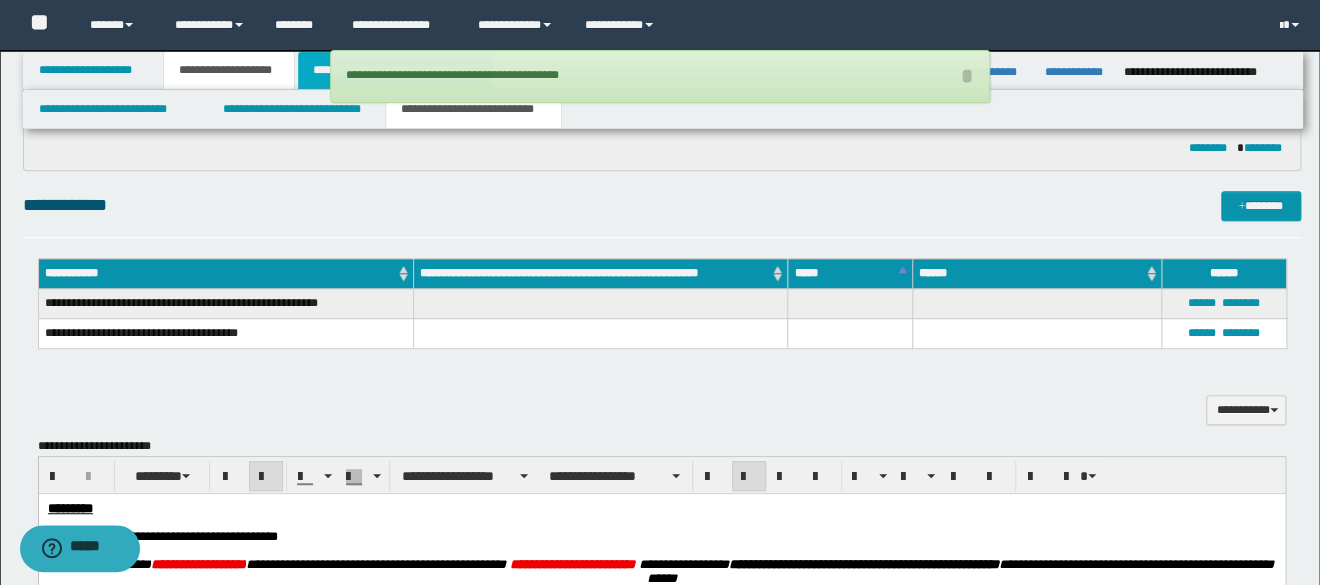 click on "**********" at bounding box center (395, 70) 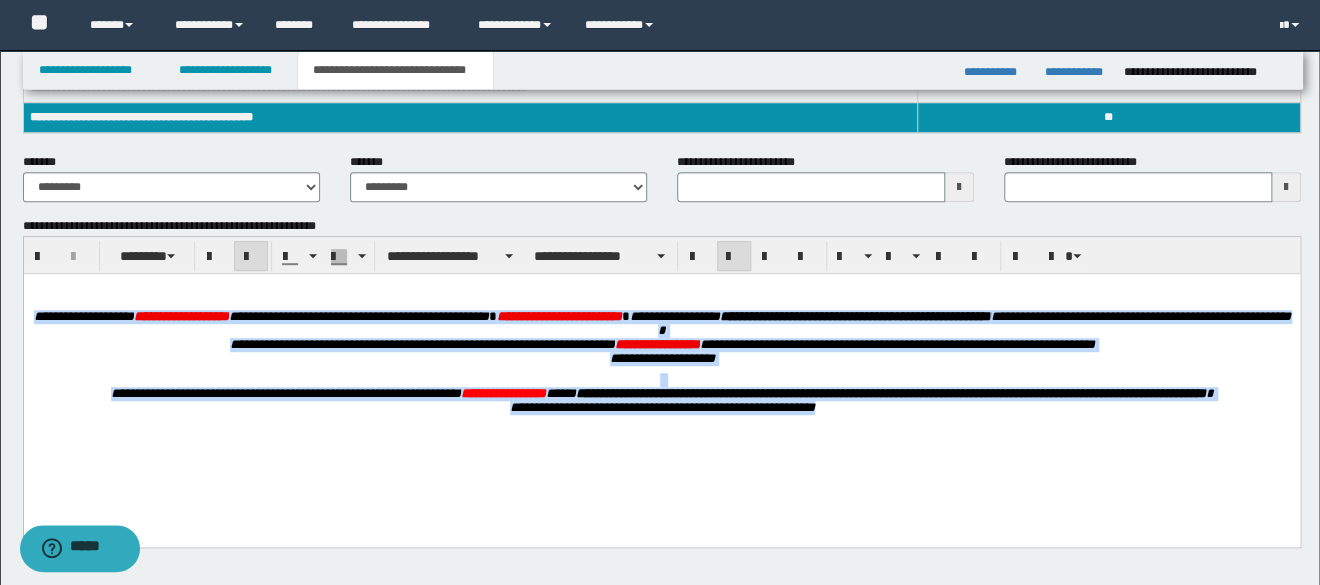 click at bounding box center [661, 302] 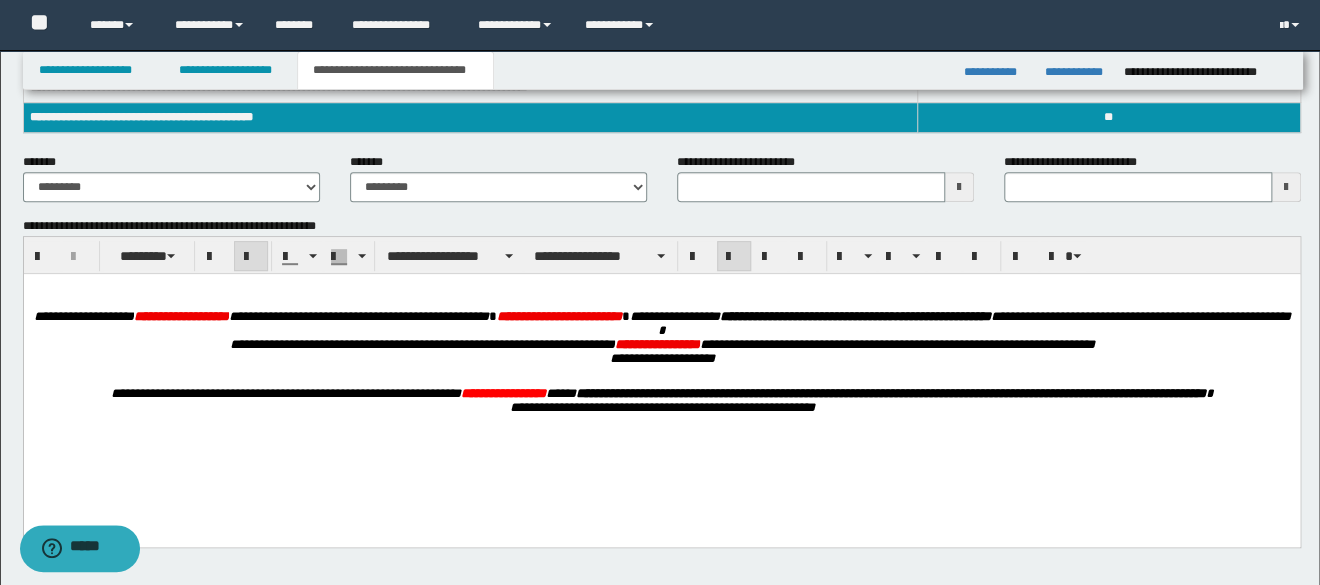 click at bounding box center [661, 288] 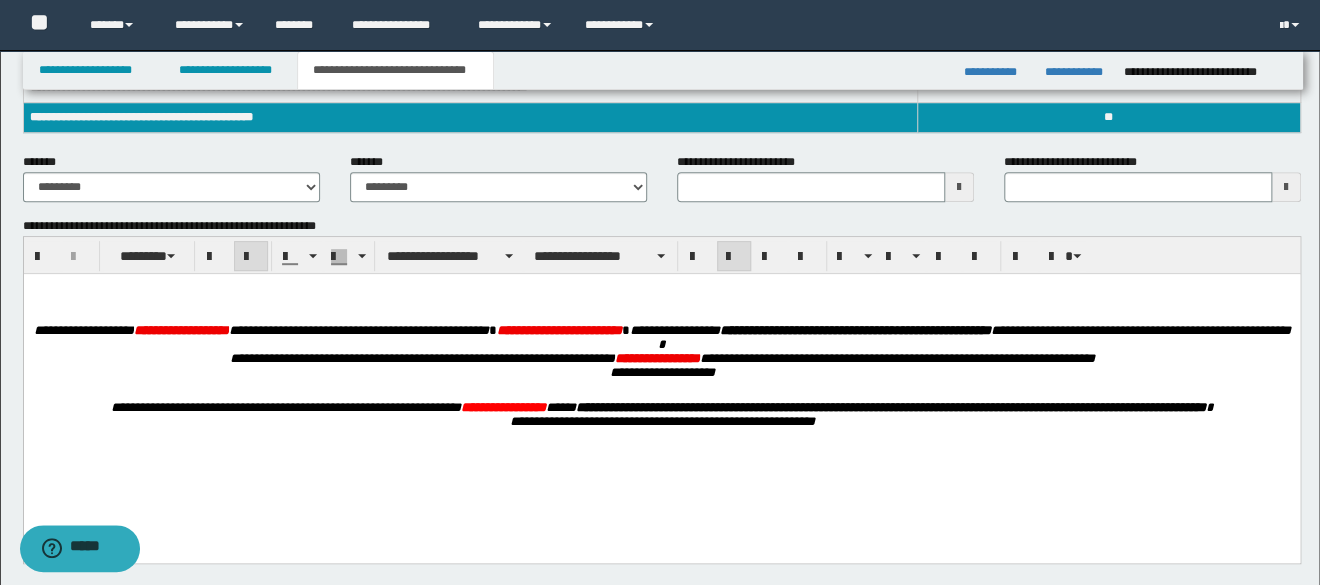 click at bounding box center (661, 288) 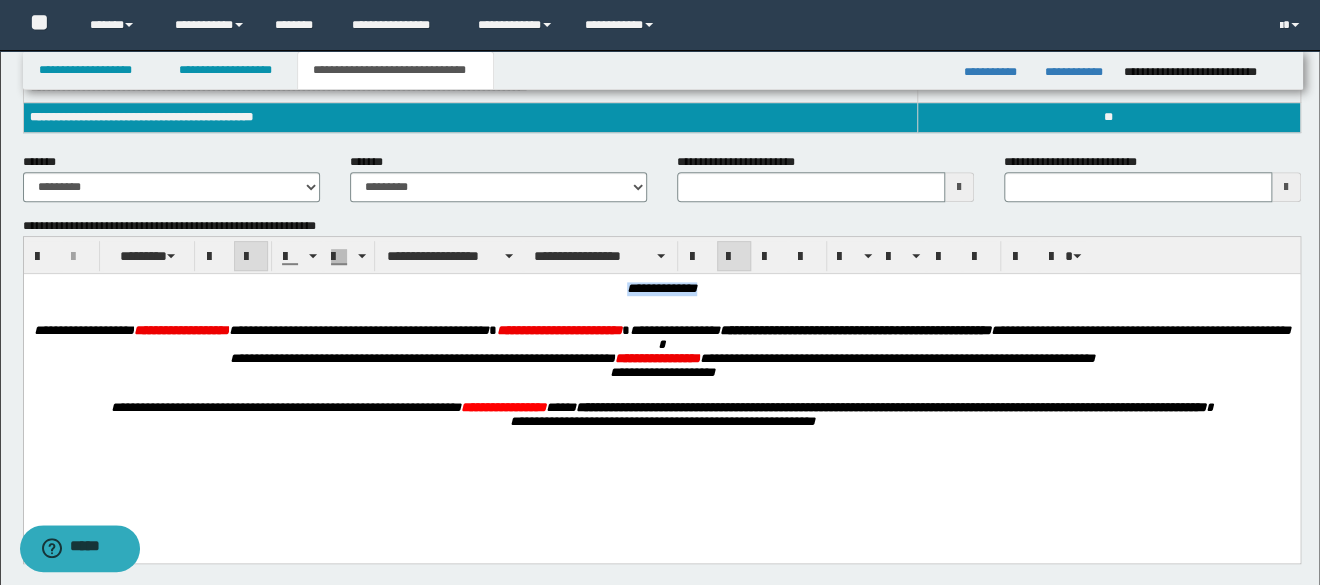 drag, startPoint x: 717, startPoint y: 291, endPoint x: 572, endPoint y: 291, distance: 145 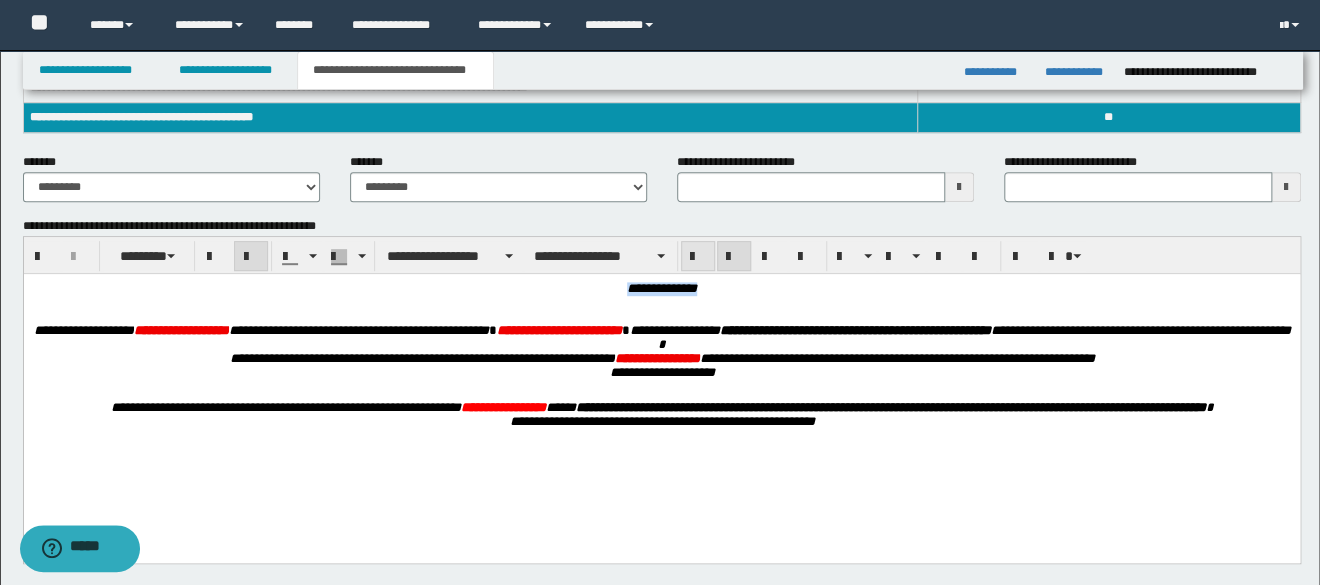 click at bounding box center [698, 257] 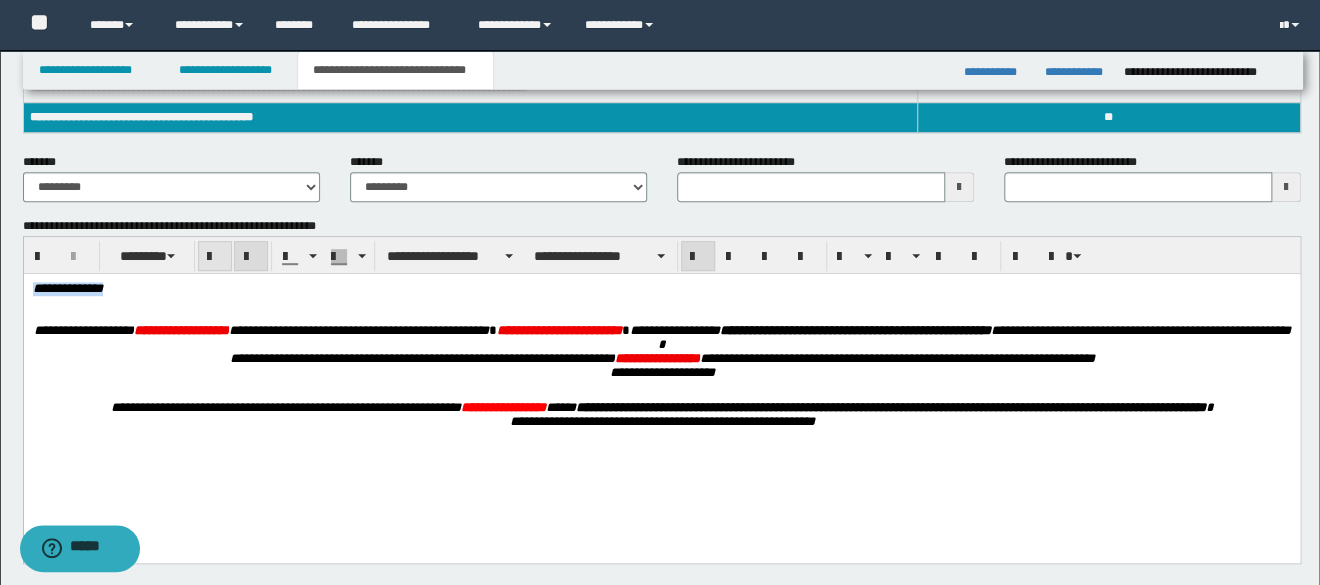 click at bounding box center [215, 257] 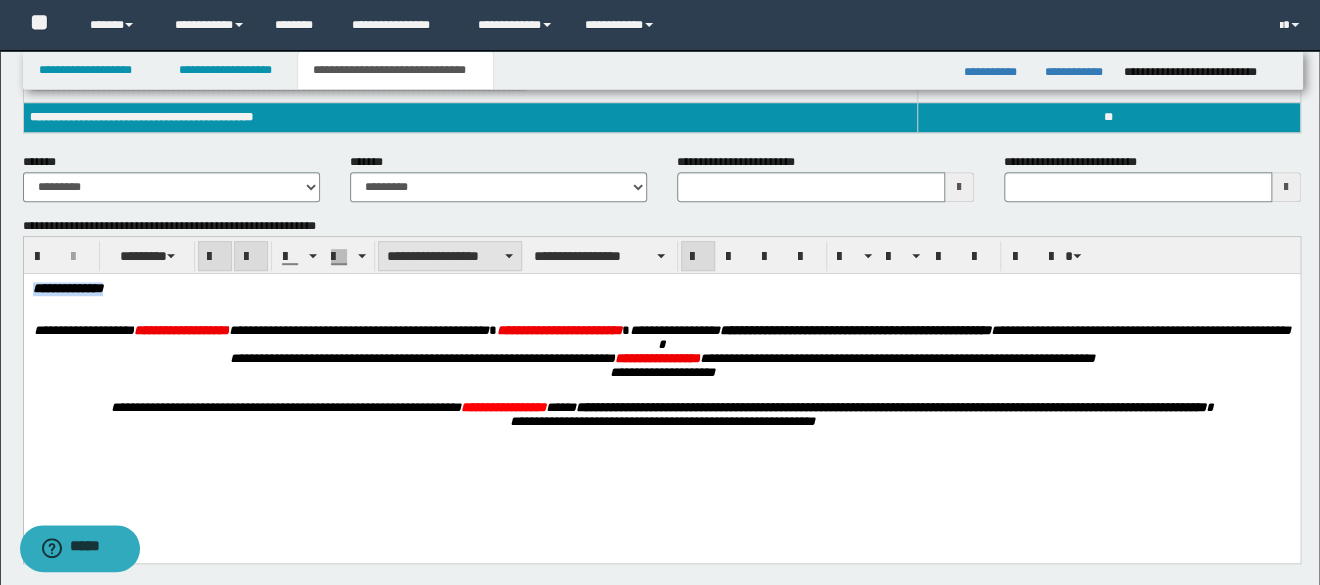 click on "**********" at bounding box center [450, 256] 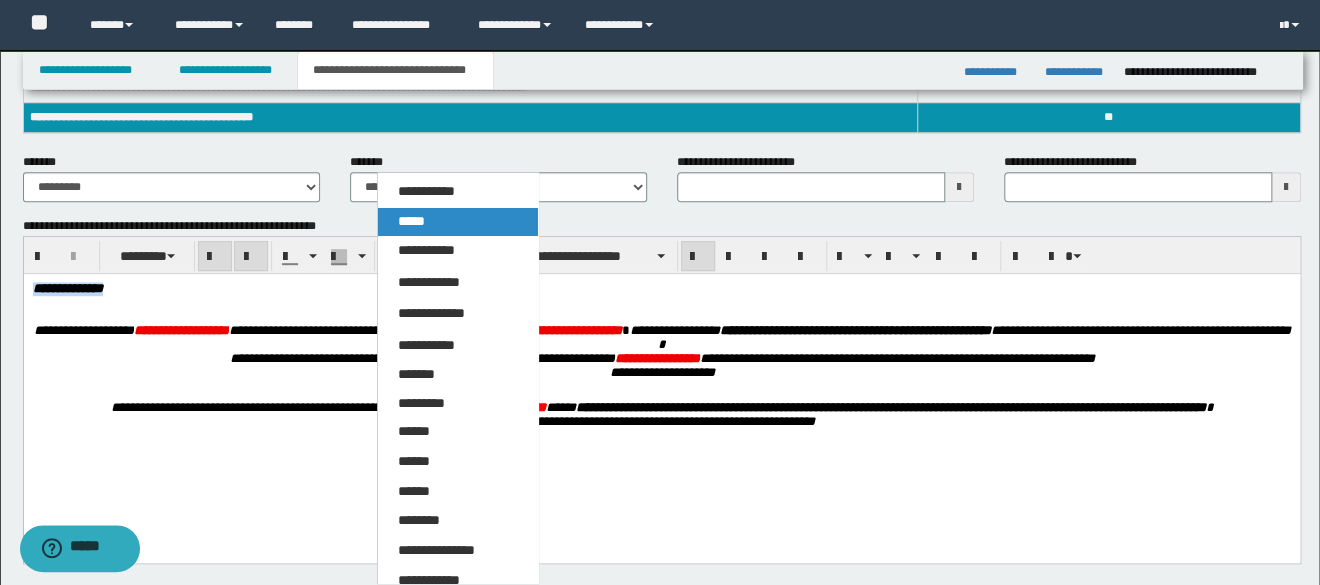 click on "*****" at bounding box center (458, 222) 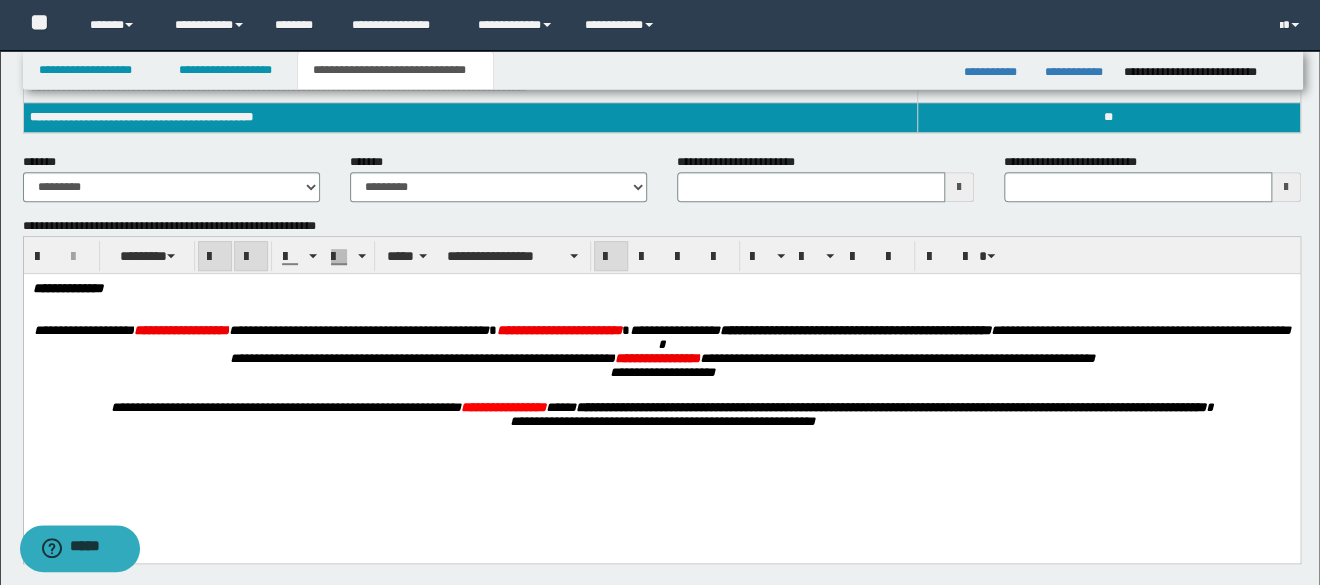 click on "**********" at bounding box center (661, 288) 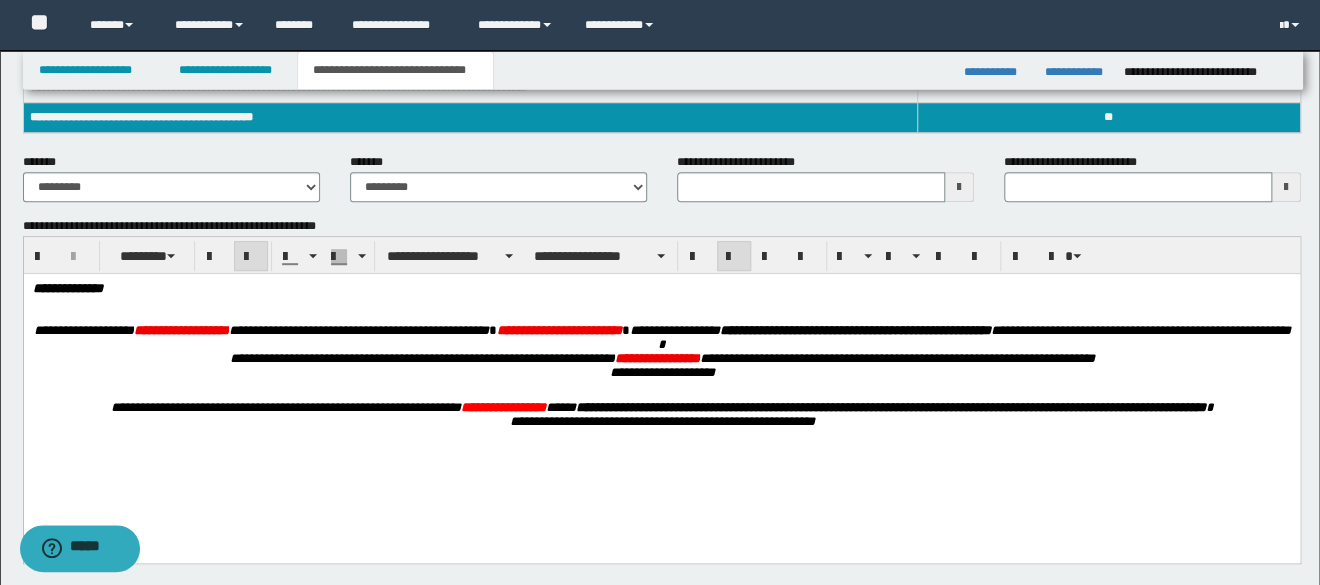 click at bounding box center [661, 302] 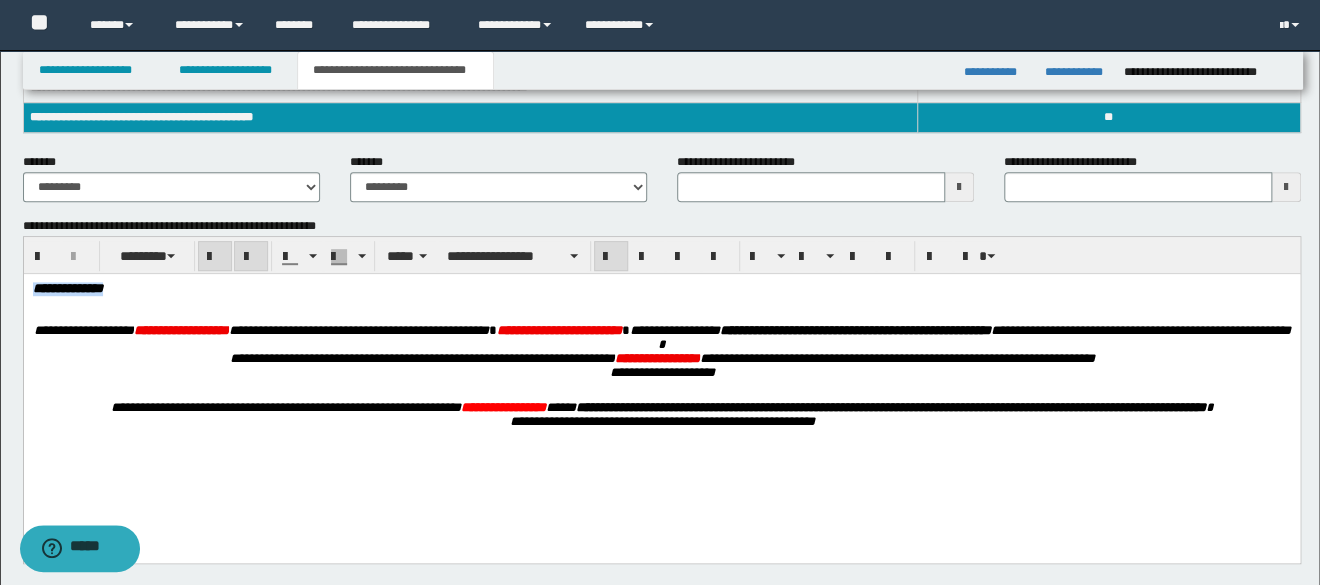 drag, startPoint x: 144, startPoint y: 289, endPoint x: 94, endPoint y: 274, distance: 52.201534 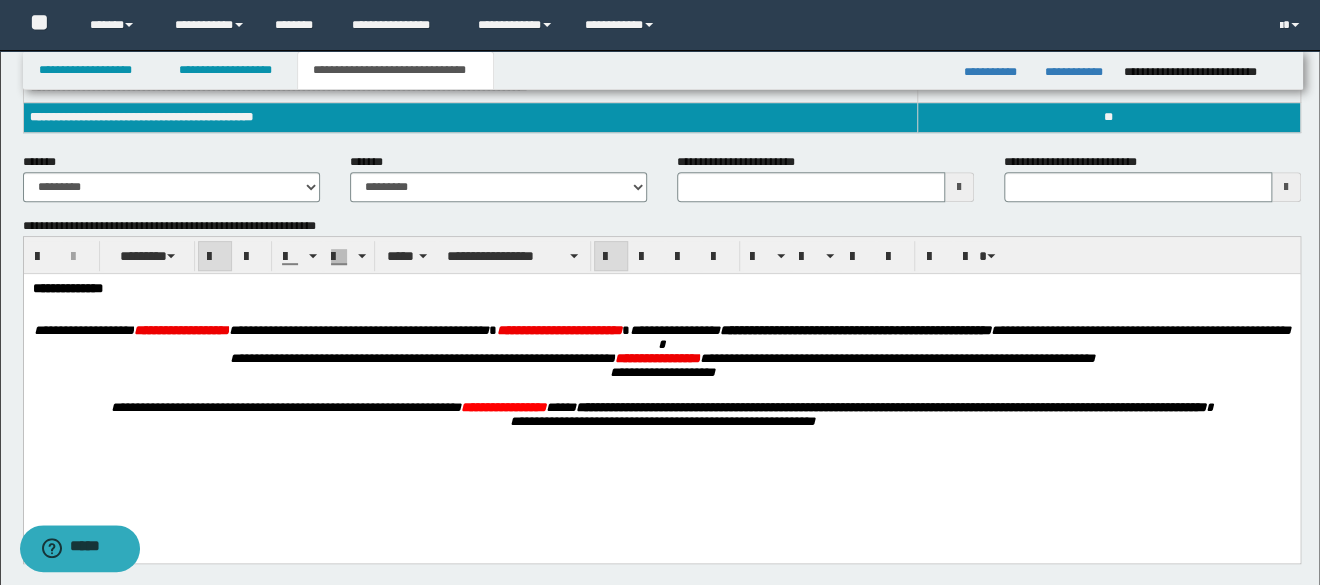 click on "**********" at bounding box center [661, 288] 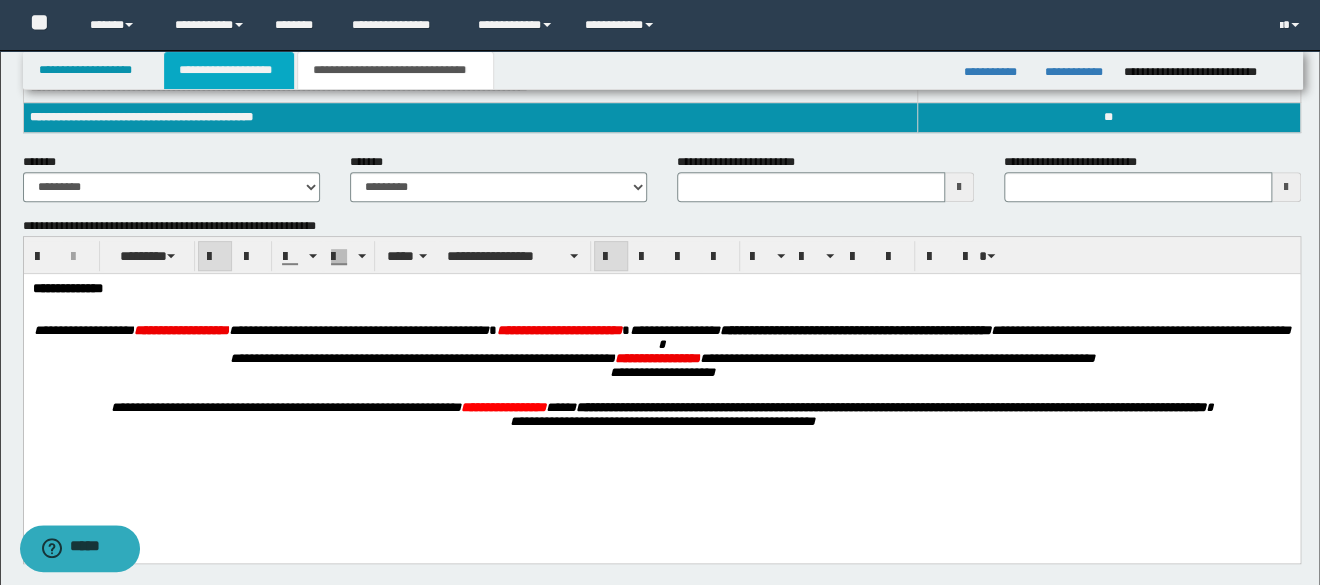 click on "**********" at bounding box center (229, 70) 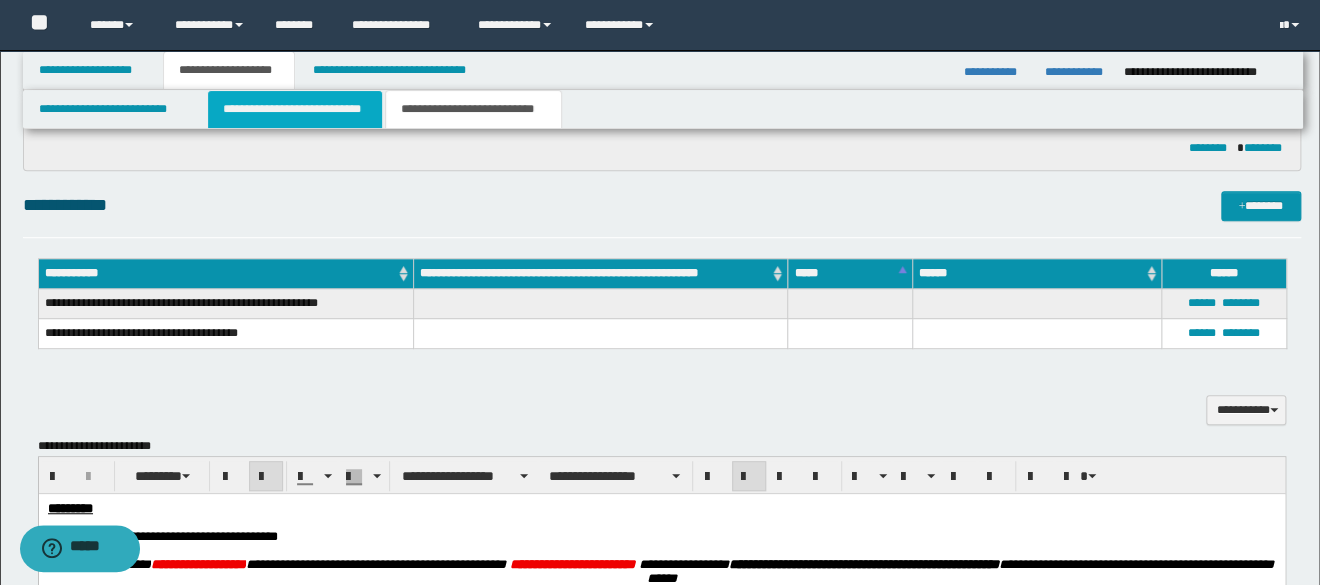 click on "**********" at bounding box center (295, 109) 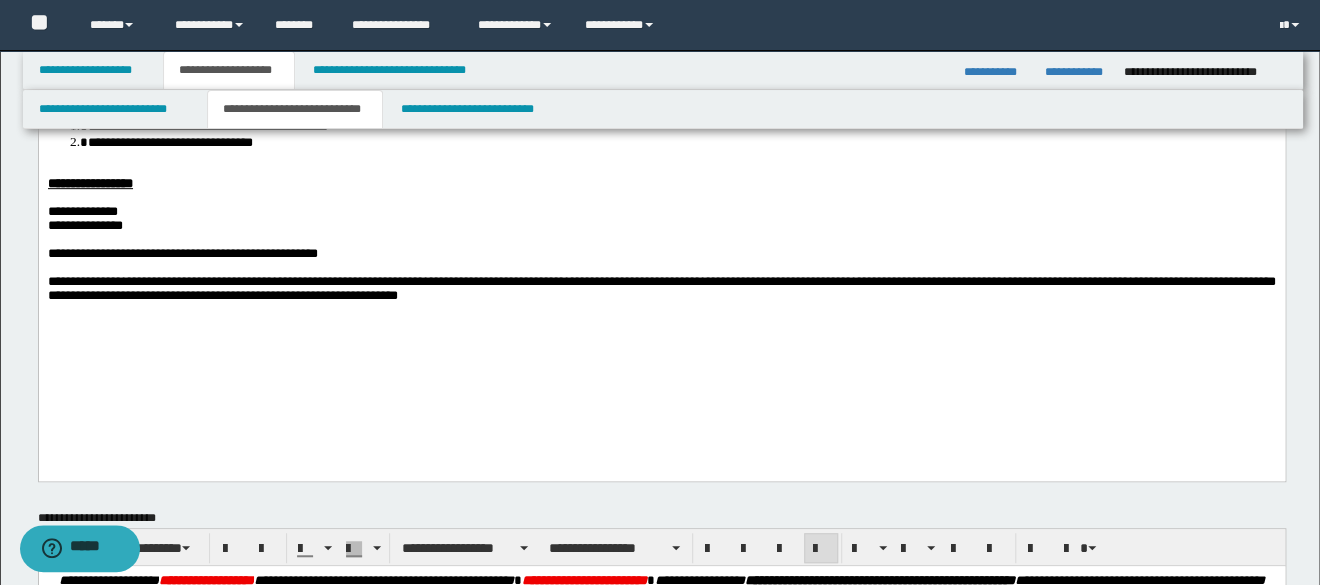 scroll, scrollTop: 0, scrollLeft: 0, axis: both 